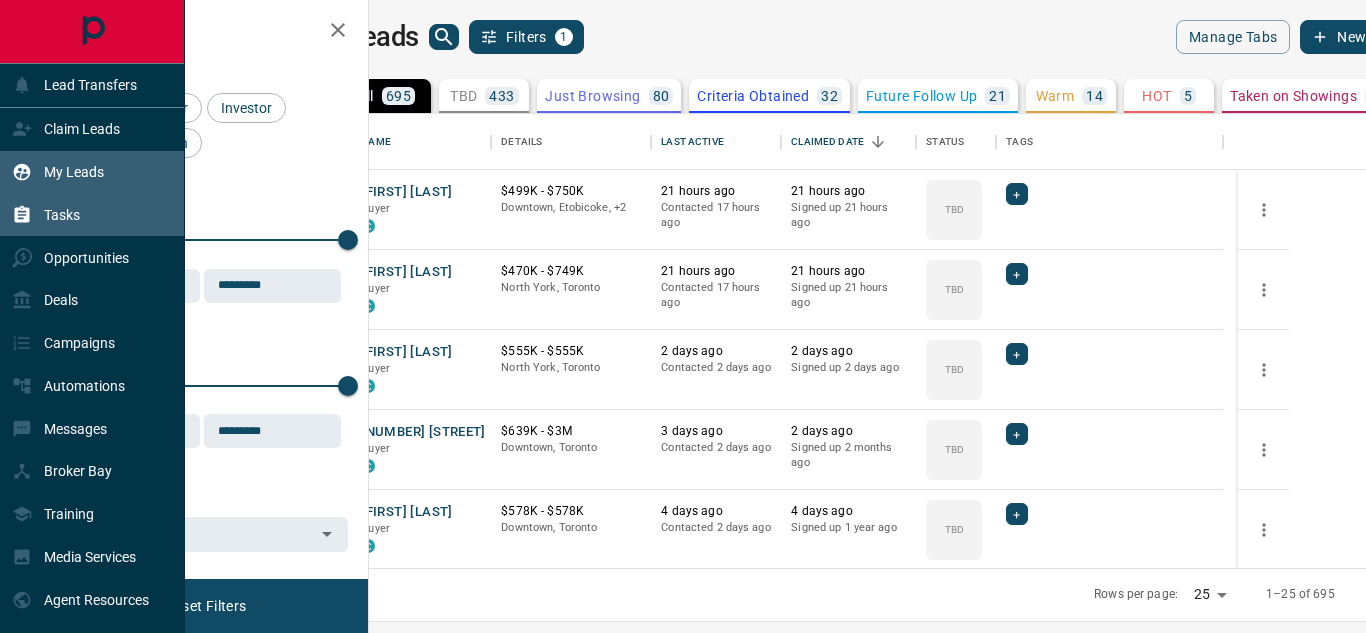 scroll, scrollTop: 0, scrollLeft: 0, axis: both 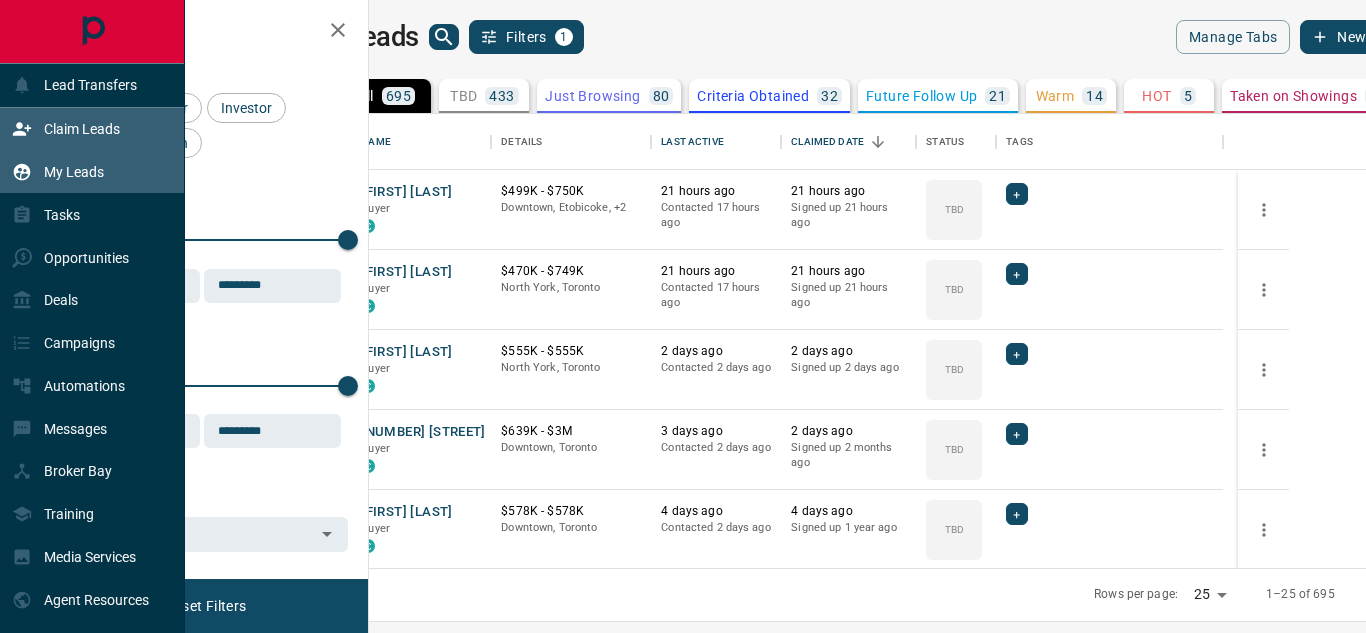 click on "Claim Leads" at bounding box center (82, 129) 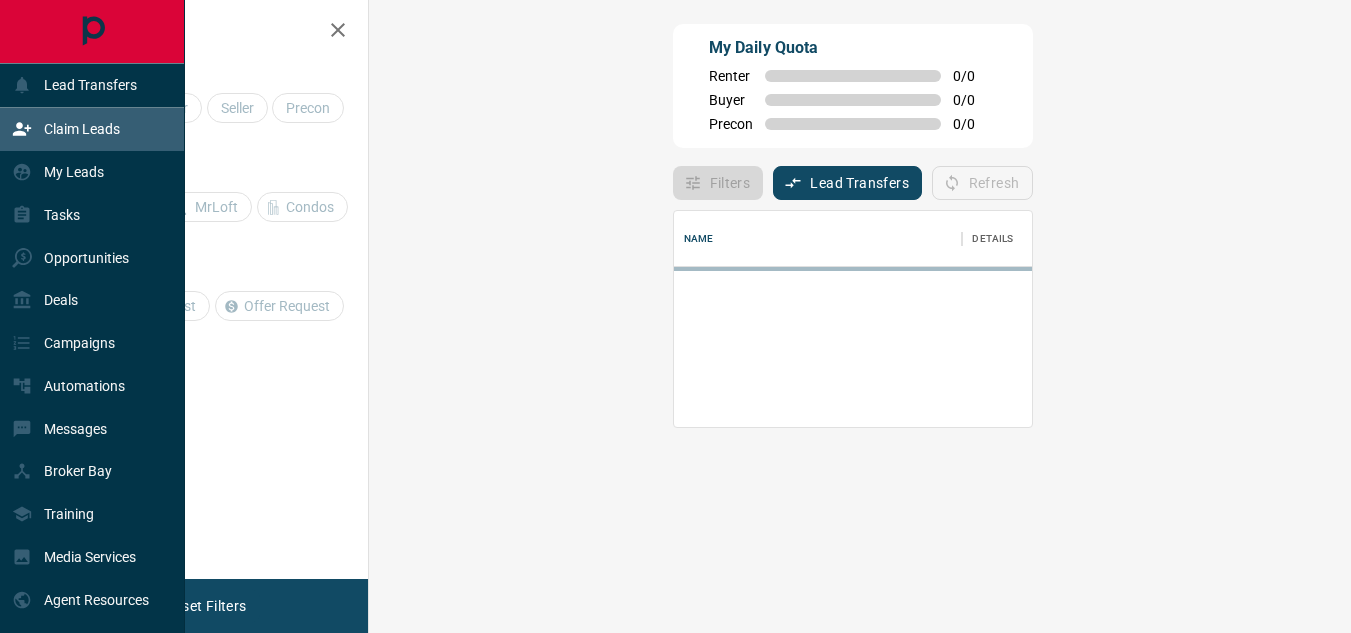 scroll, scrollTop: 16, scrollLeft: 16, axis: both 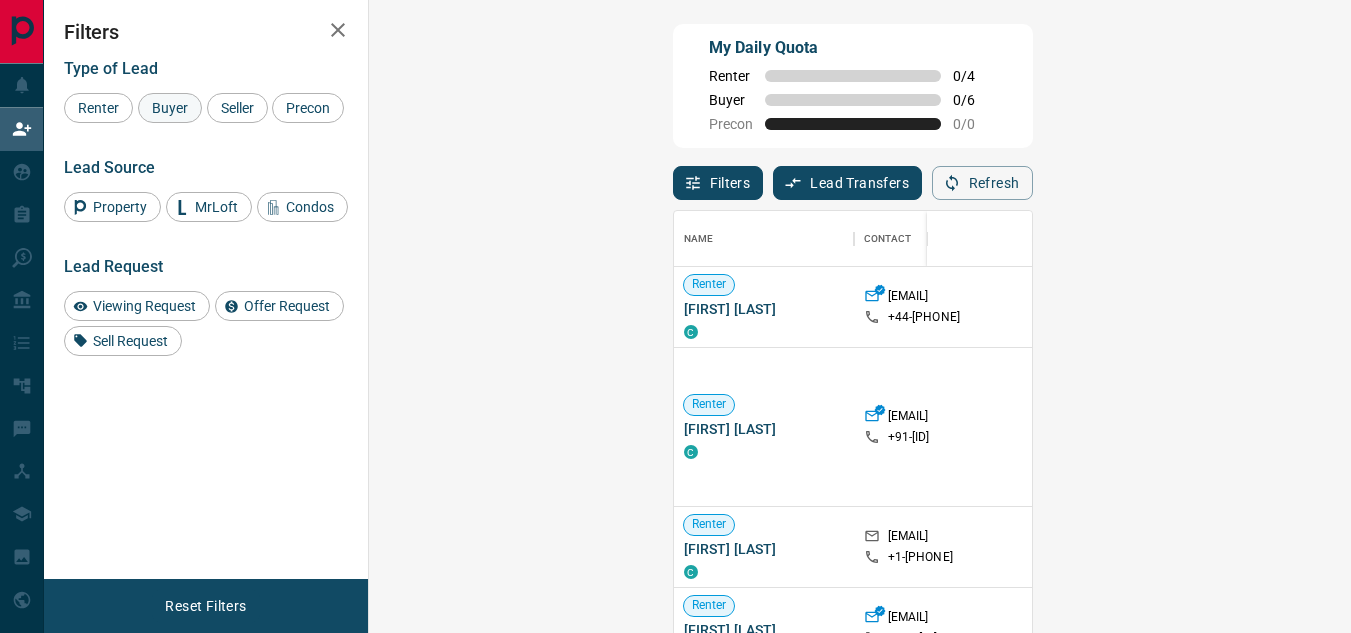 click on "Buyer" at bounding box center (170, 108) 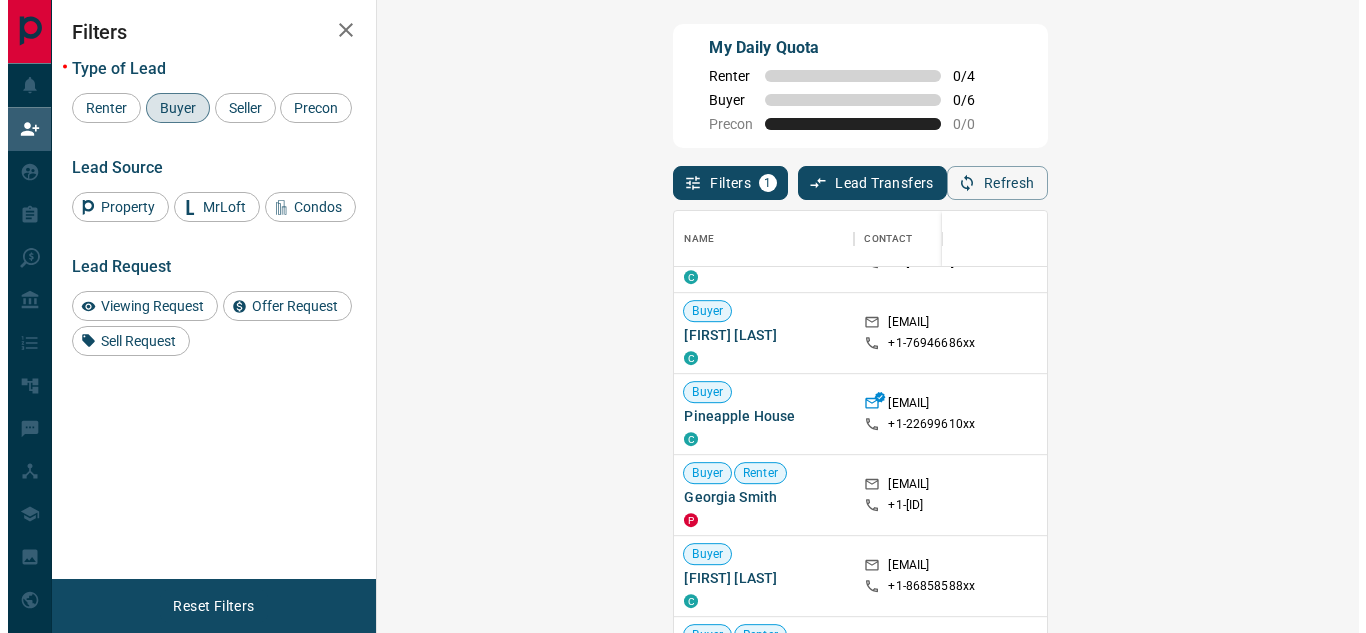 scroll, scrollTop: 0, scrollLeft: 0, axis: both 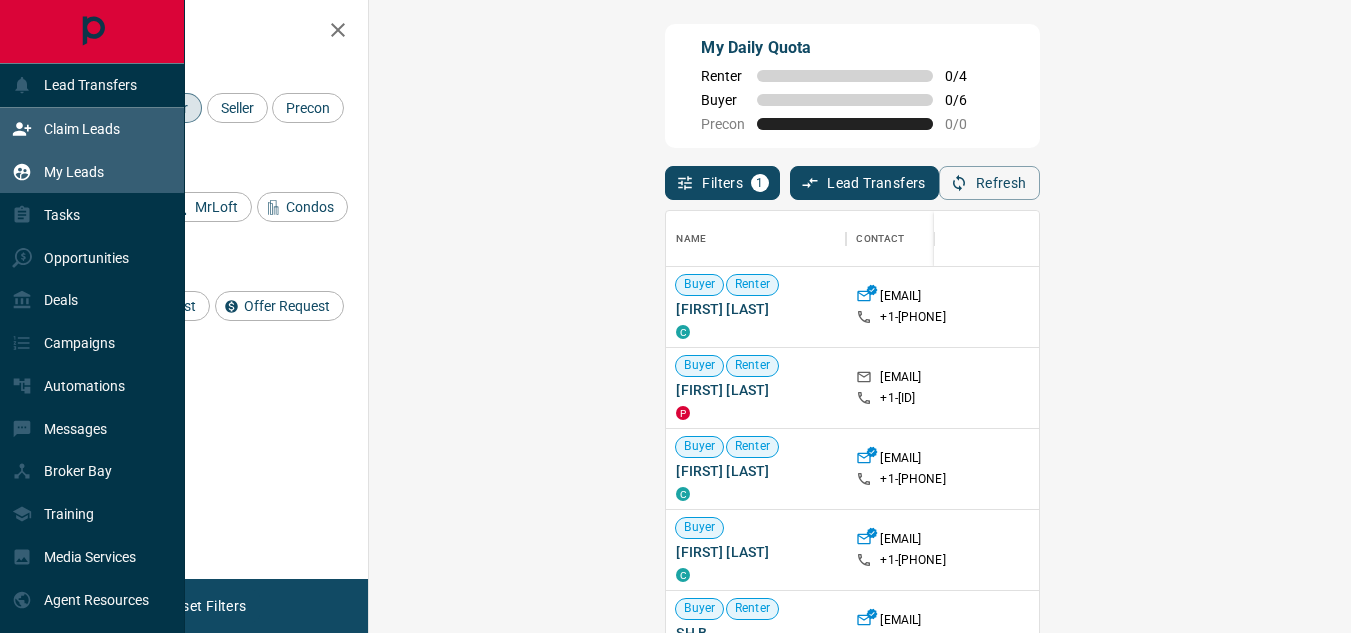 click on "My Leads" at bounding box center [74, 172] 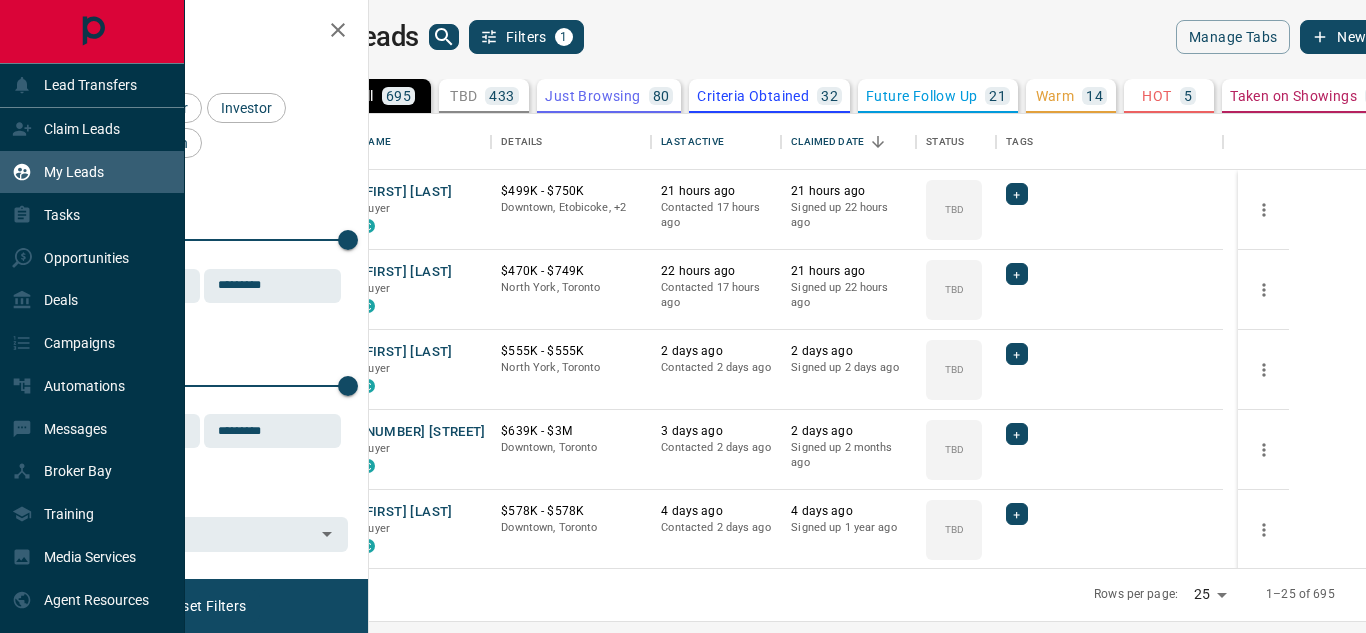 scroll, scrollTop: 16, scrollLeft: 16, axis: both 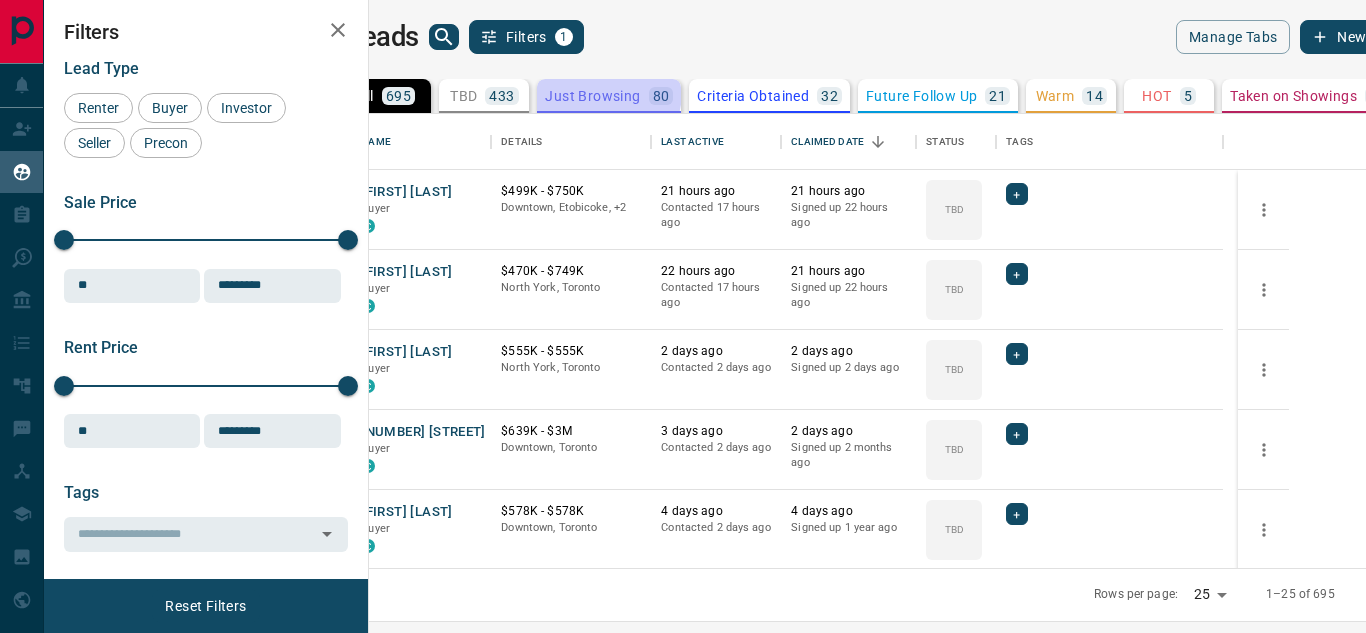click on "Just Browsing" at bounding box center (592, 96) 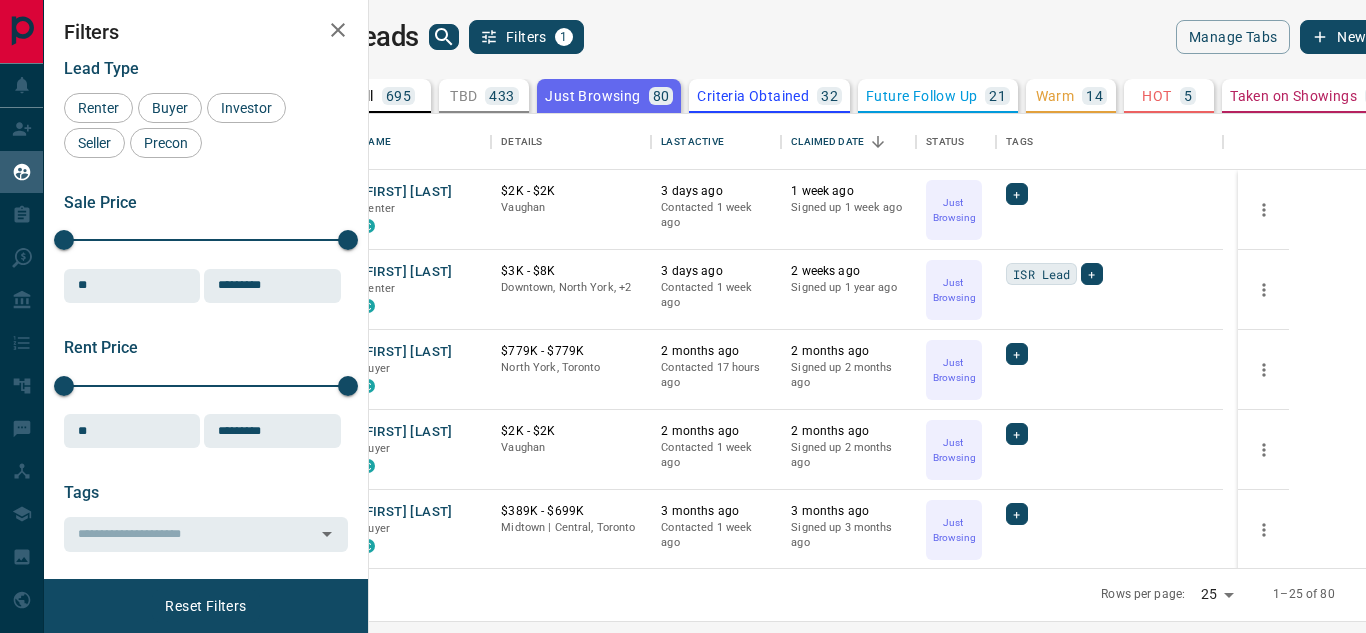 click 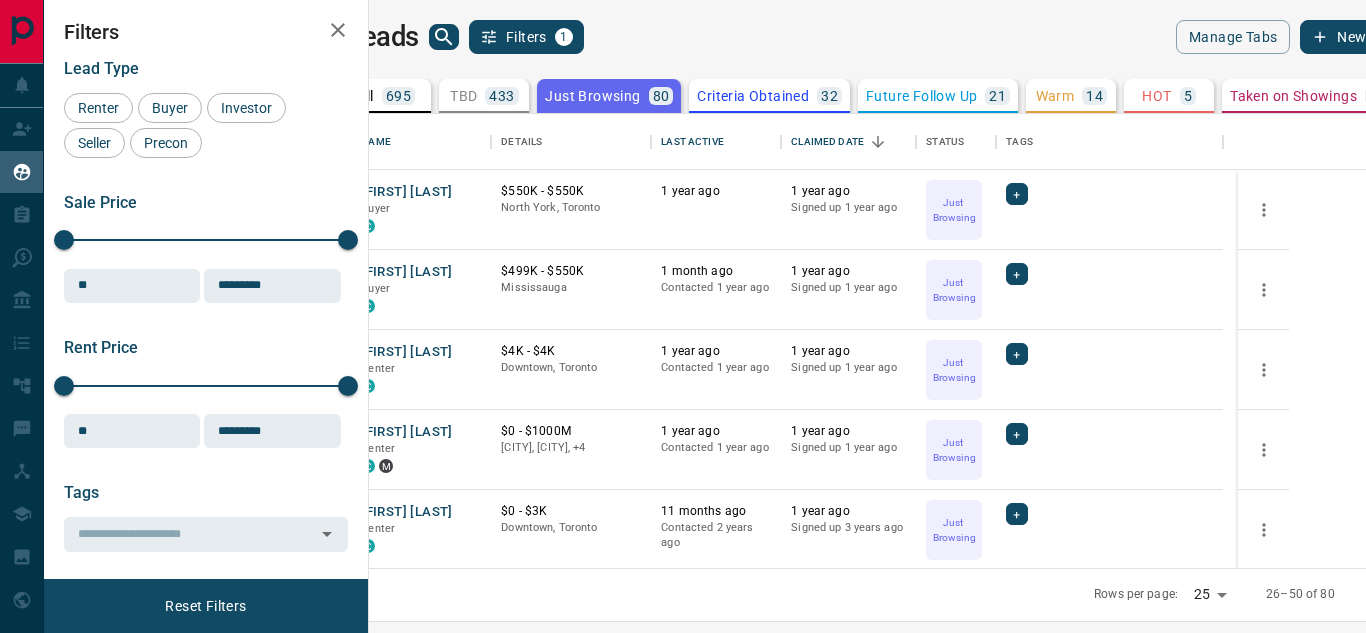 click 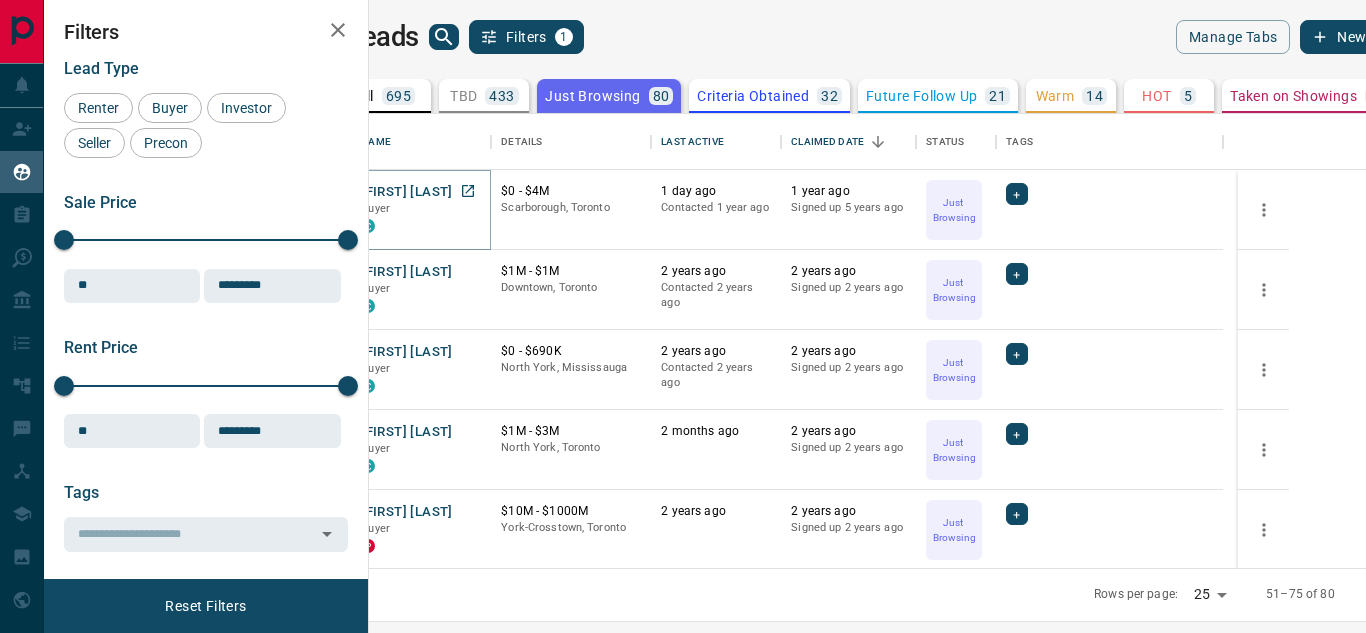 click on "[FIRST] [LAST]" at bounding box center [406, 192] 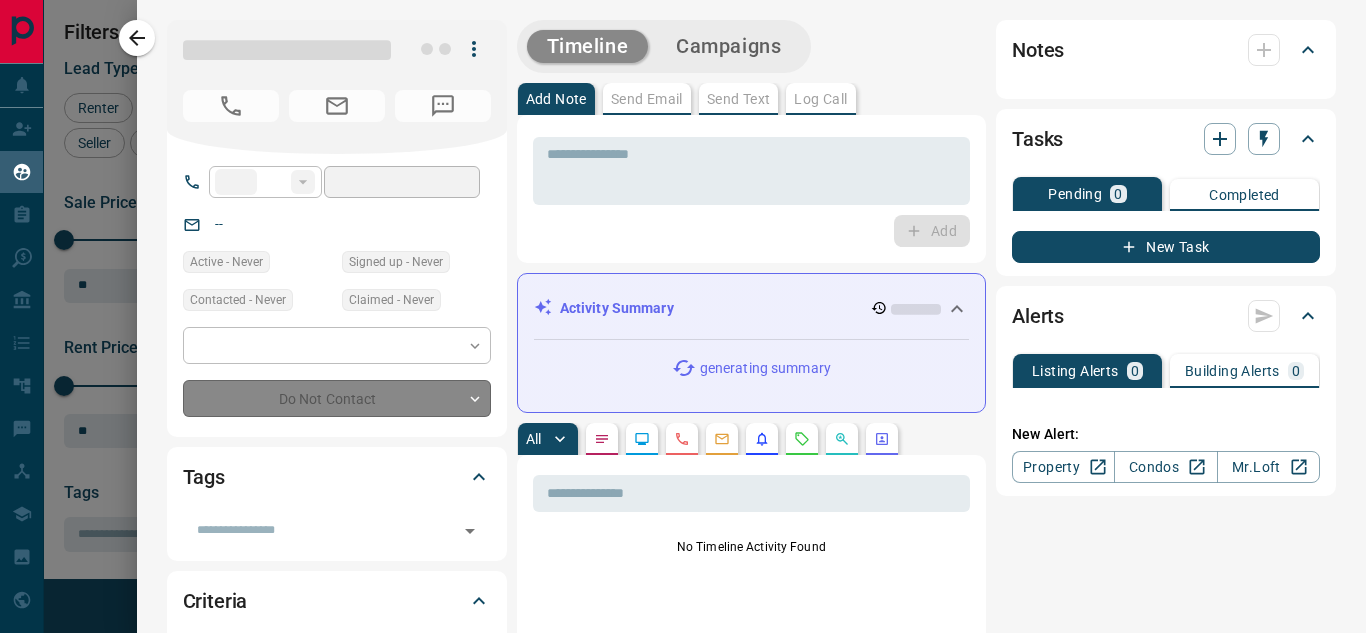 type on "**" 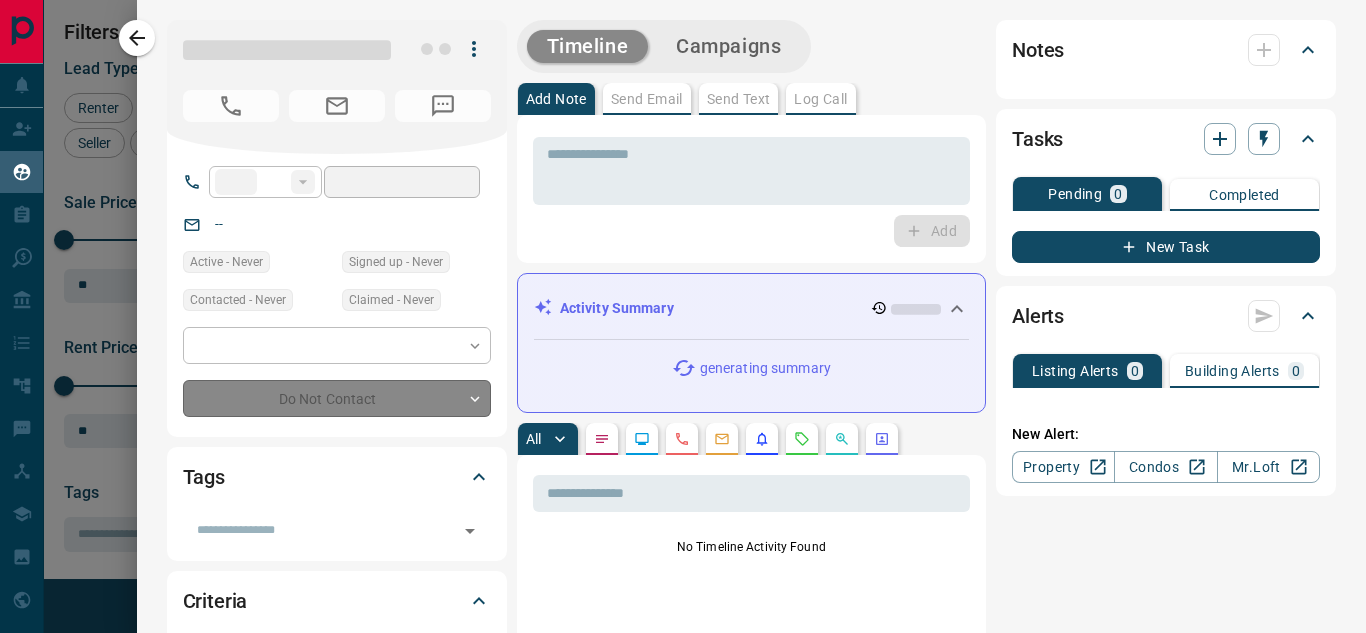 type on "**********" 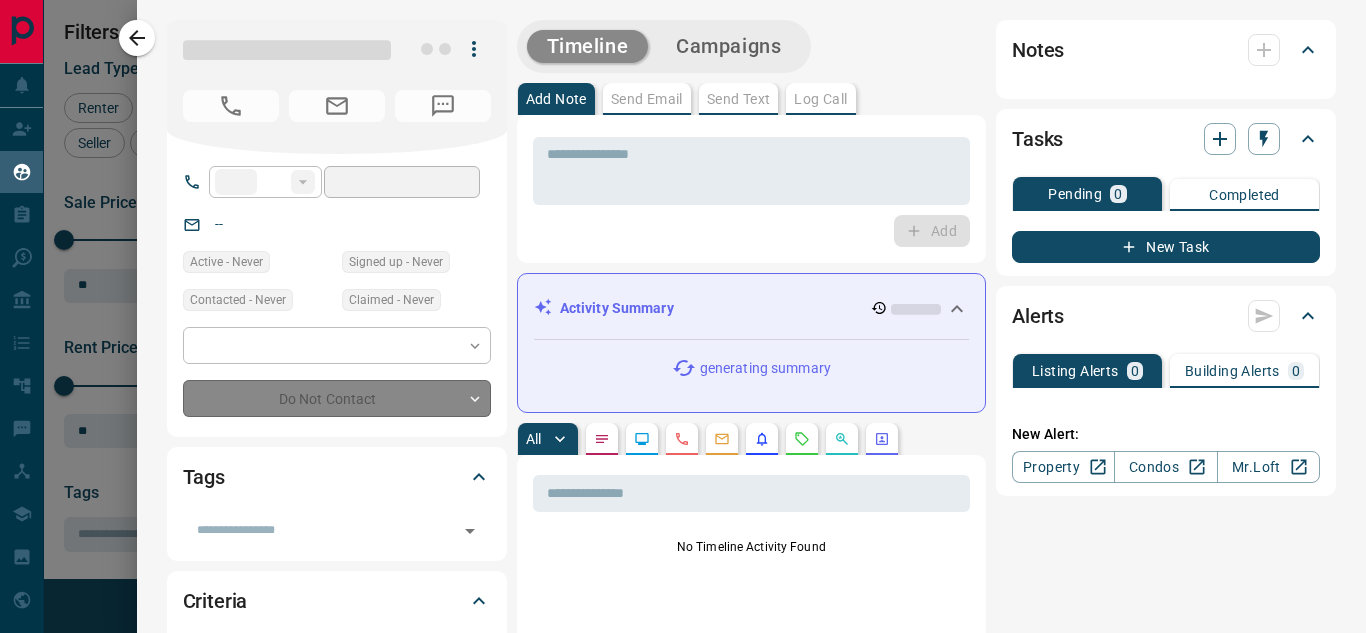 type on "**********" 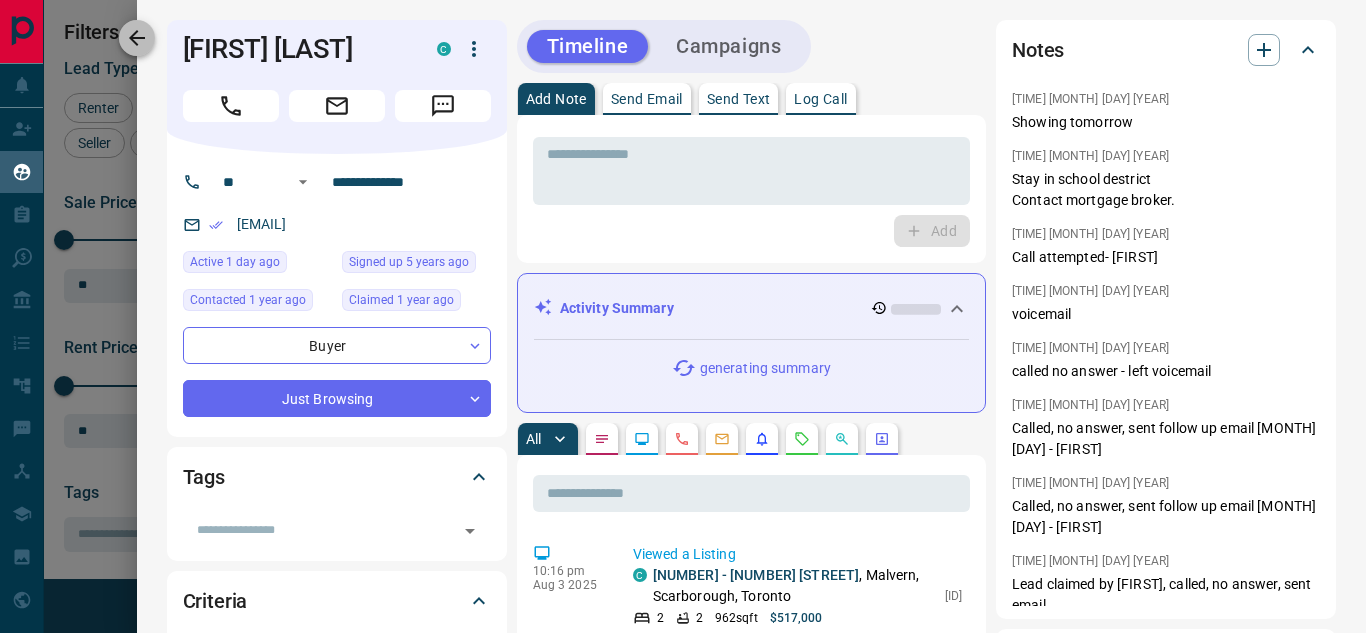 click 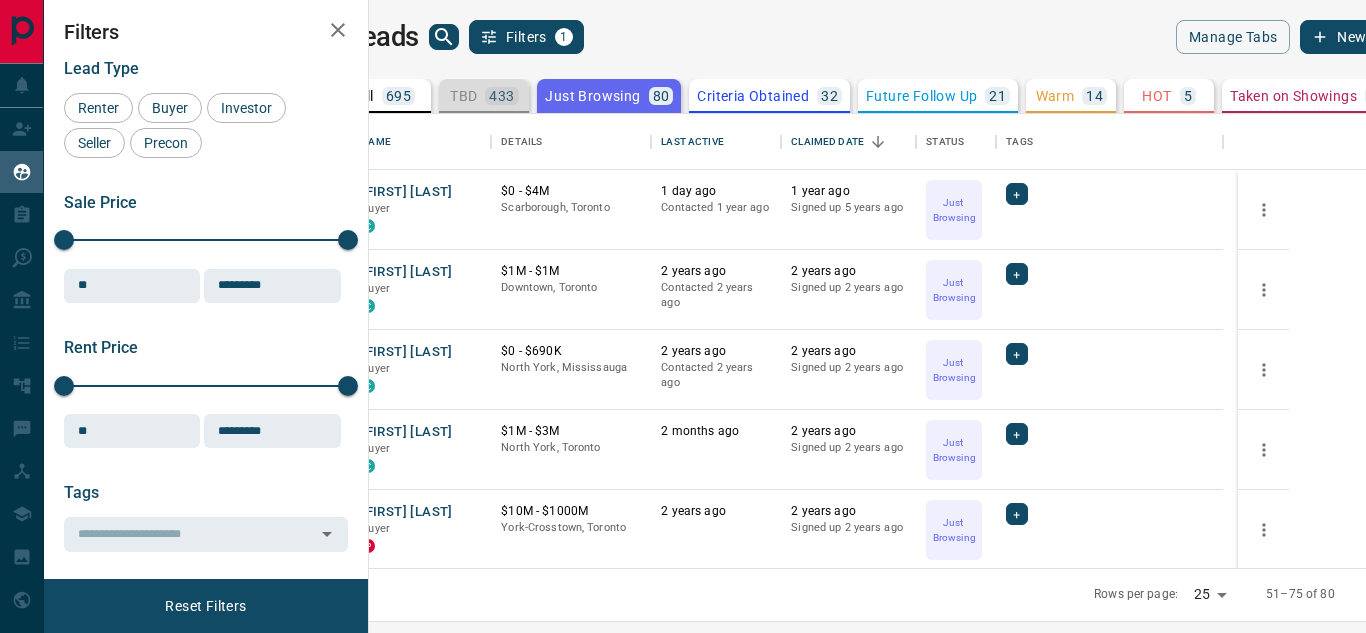 click on "TBD 433" at bounding box center [484, 96] 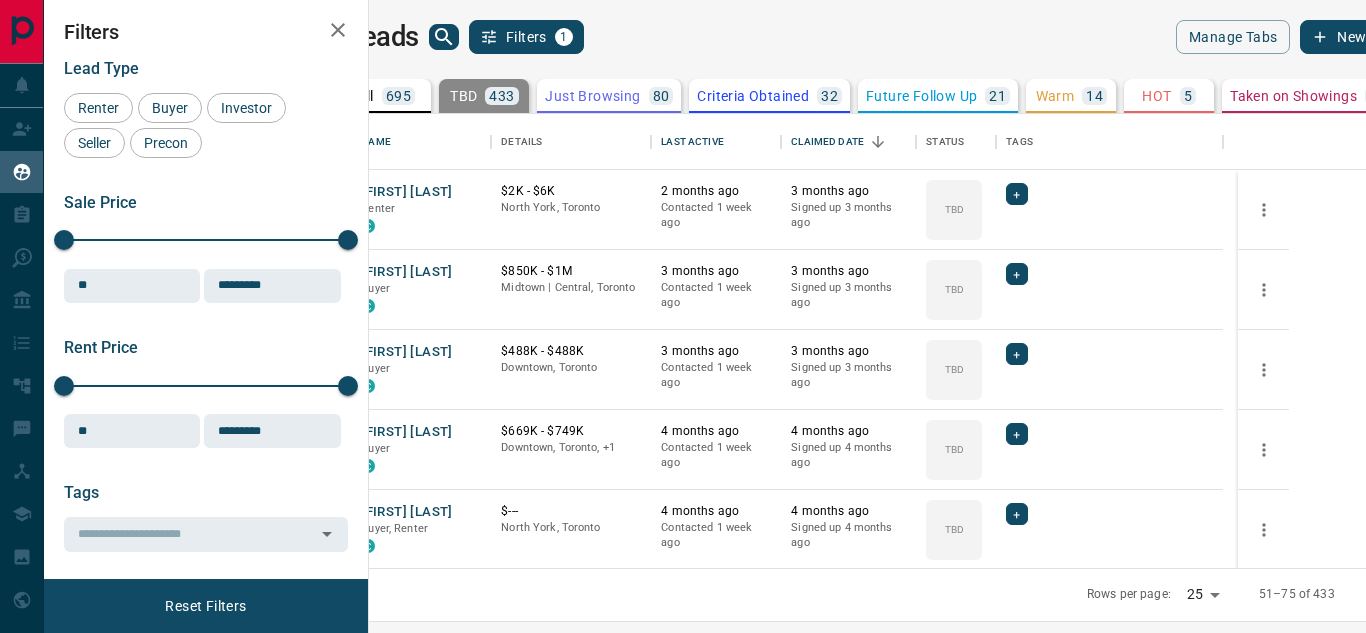 click 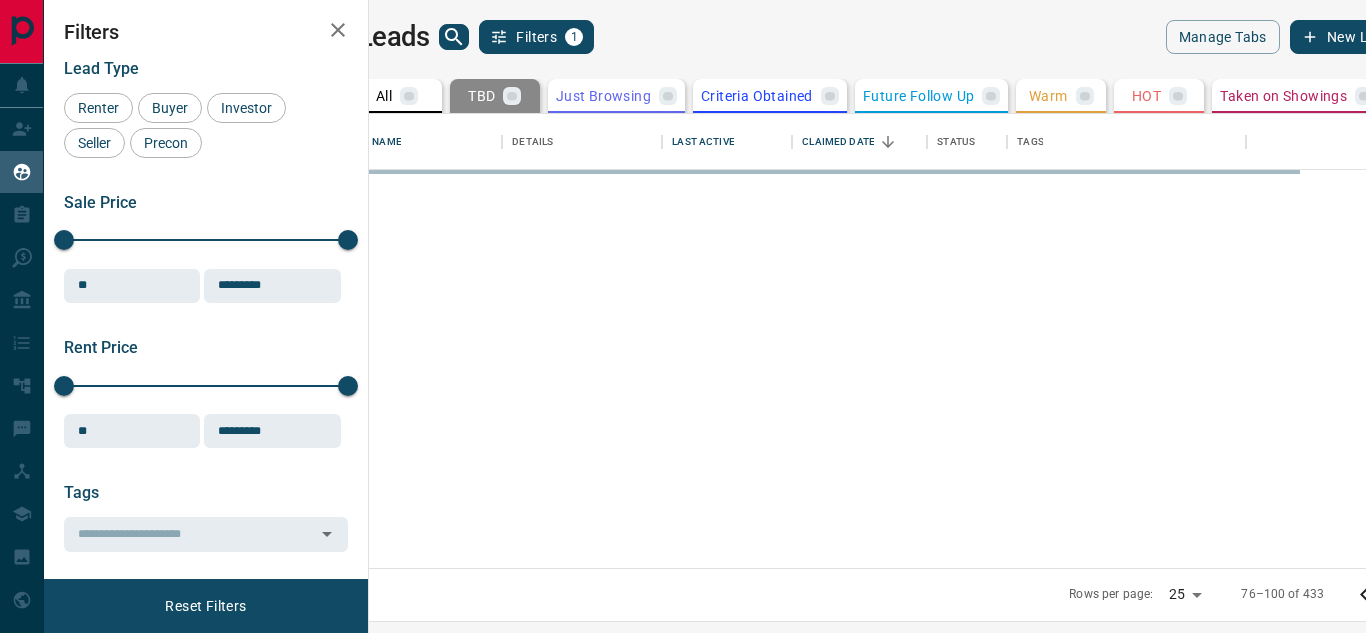 click 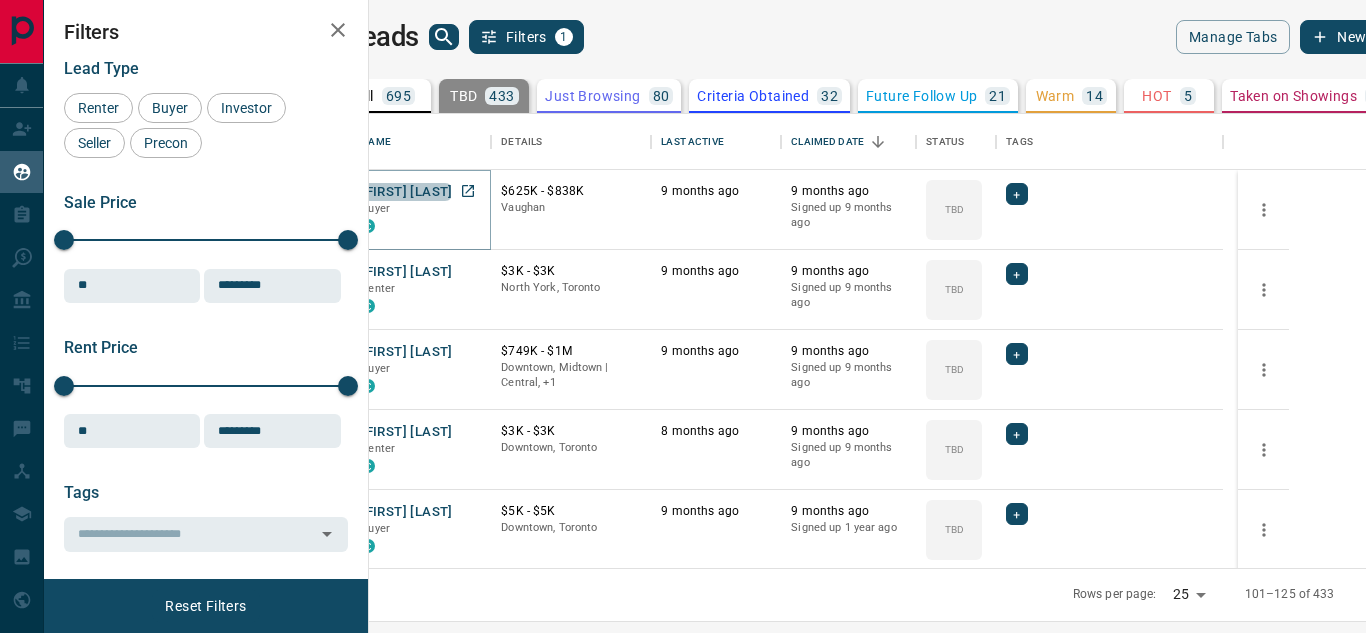 click on "[FIRST] [LAST]" at bounding box center [406, 192] 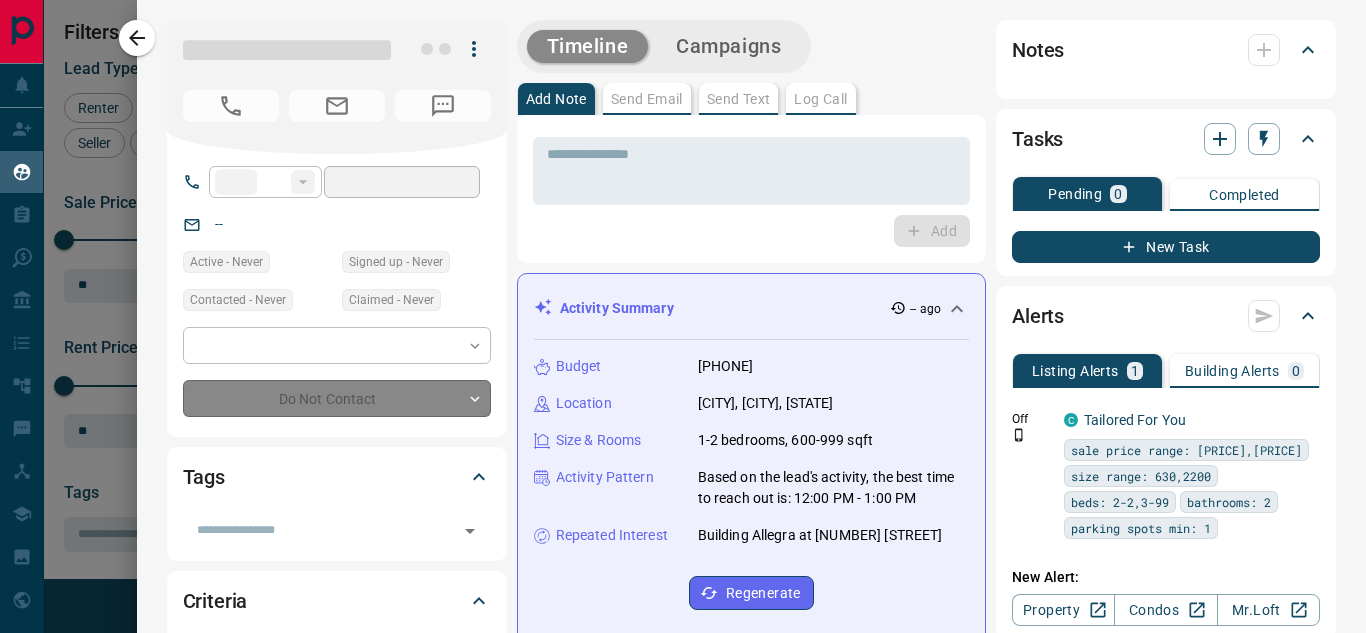 type on "**" 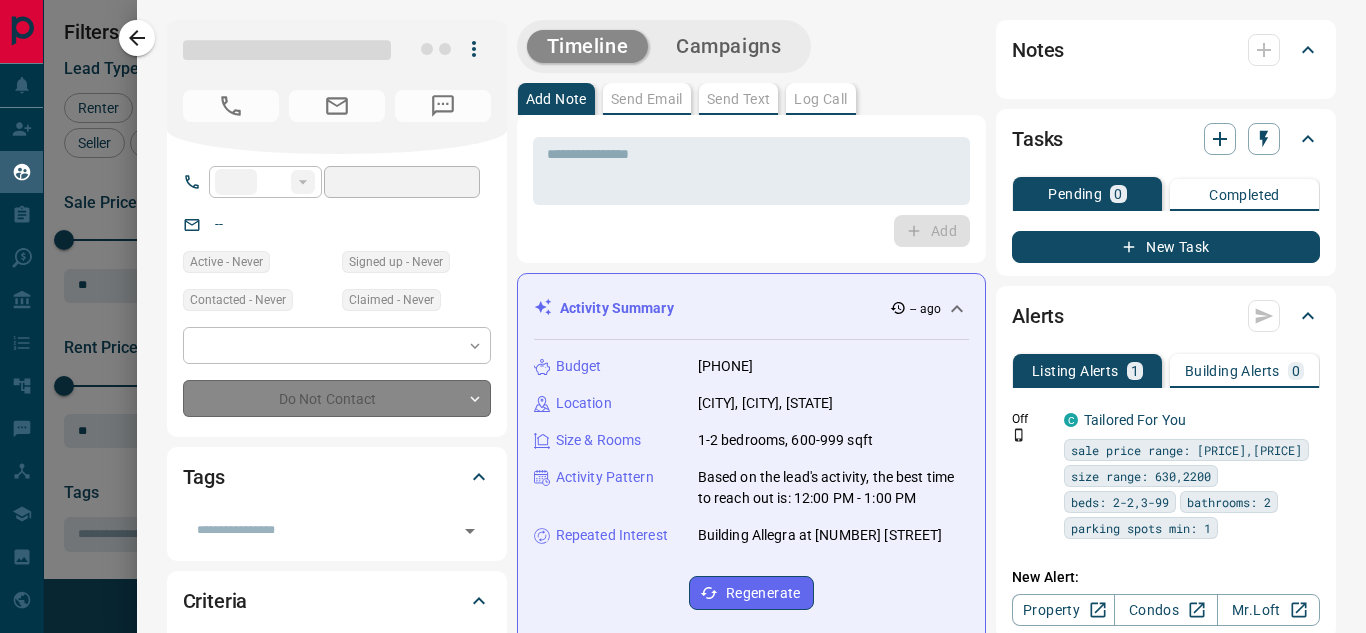 type on "**********" 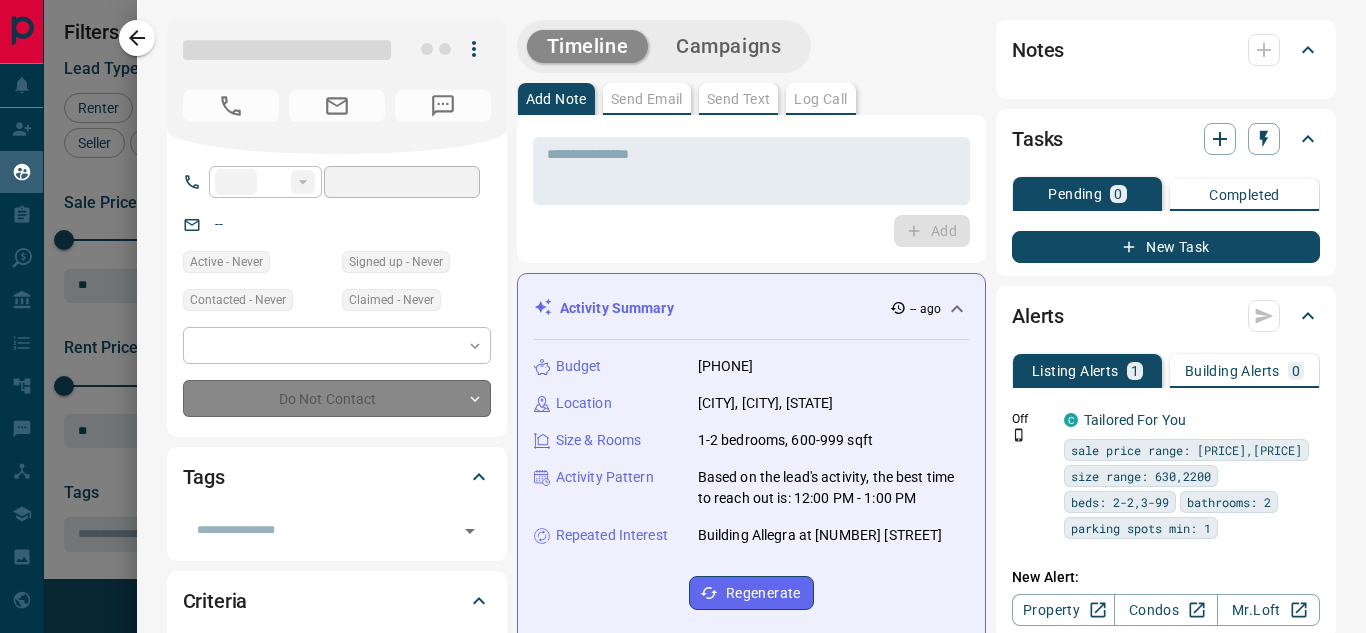 type on "**********" 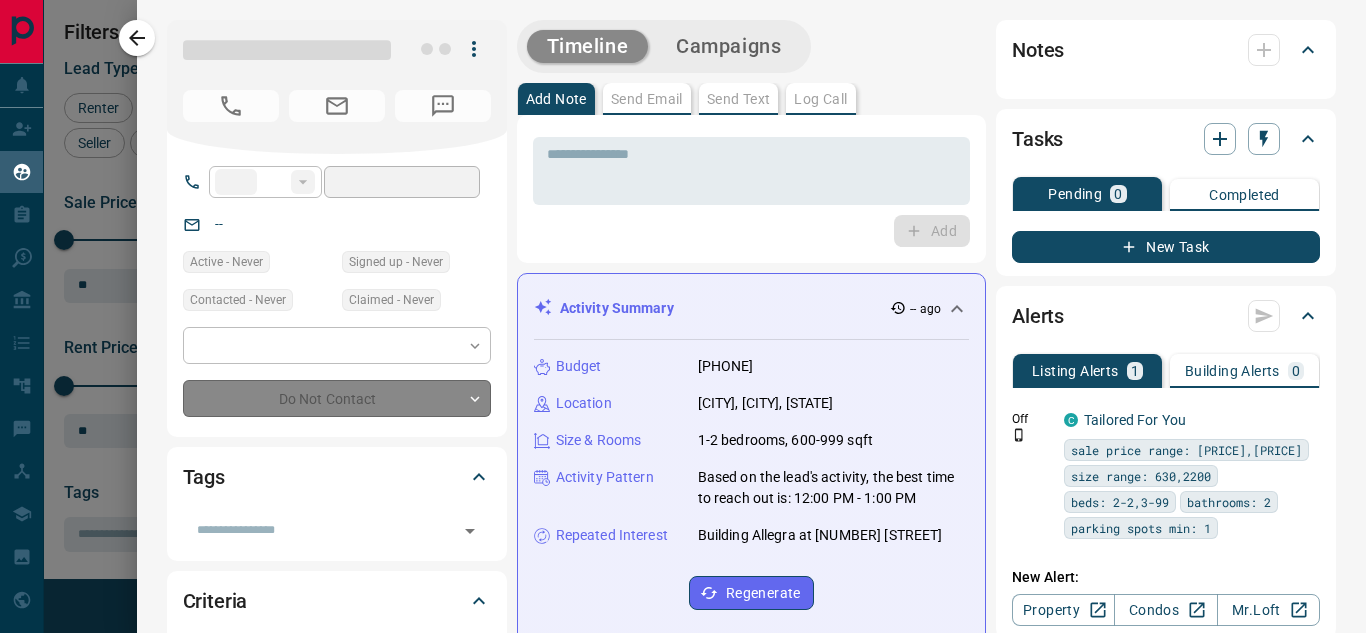 type on "**" 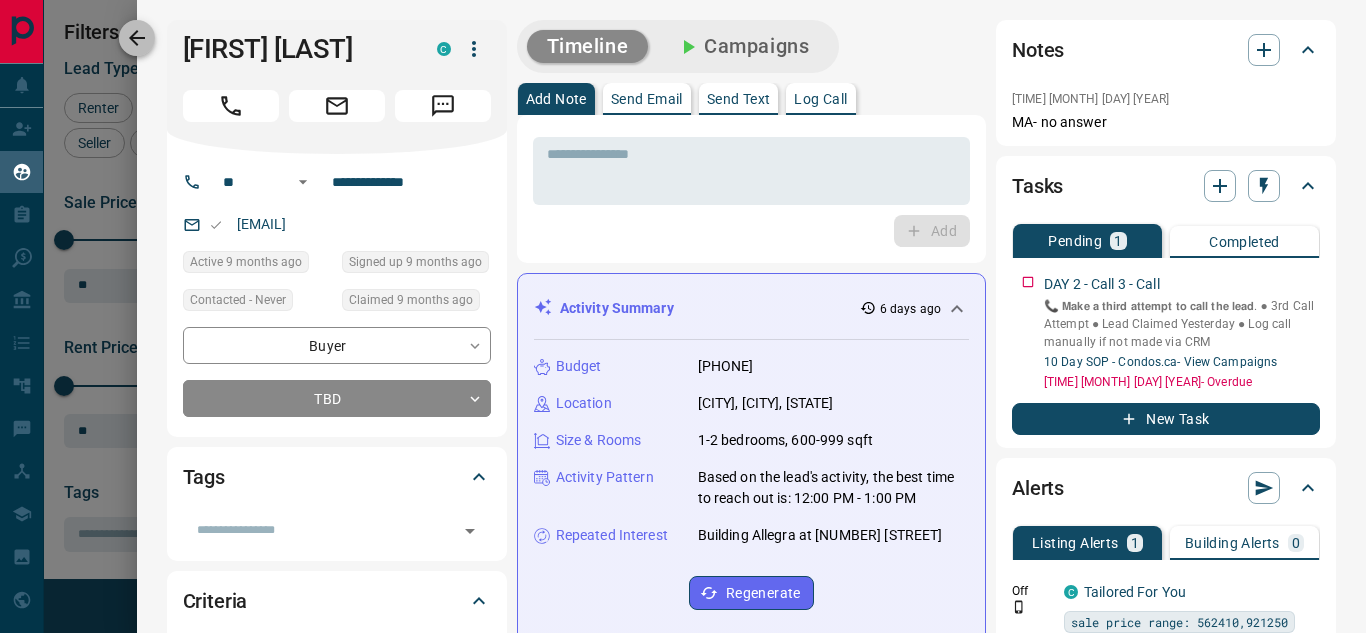 click 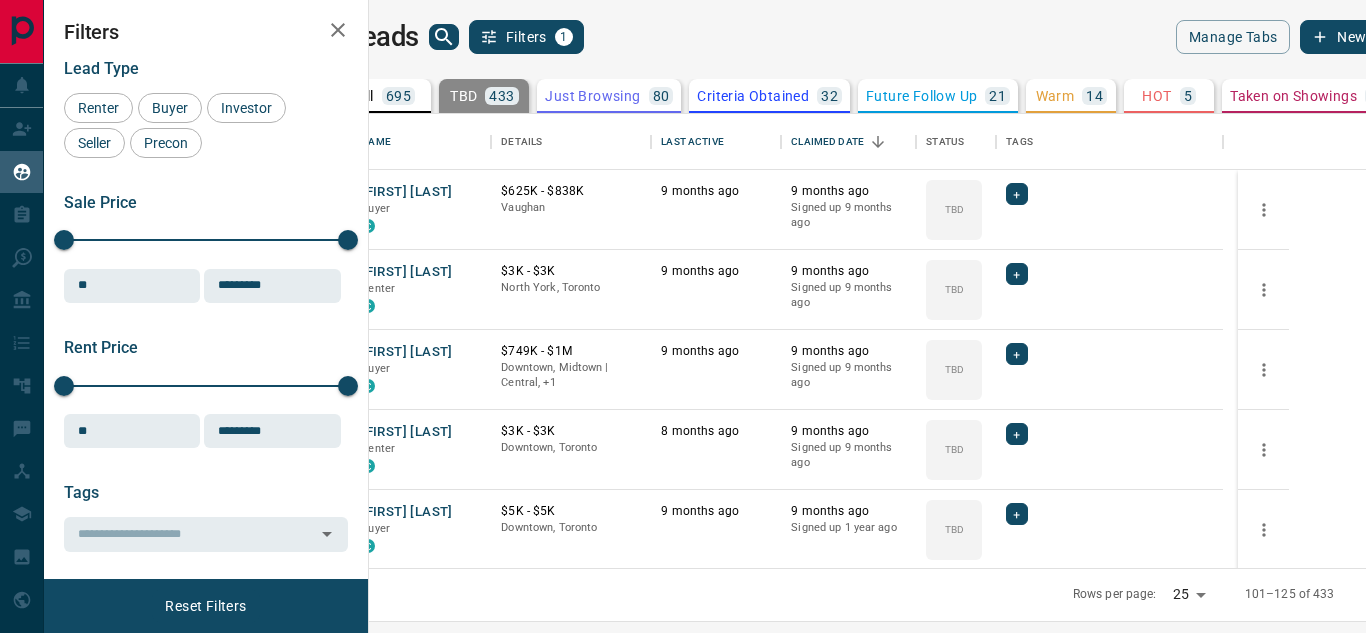 click 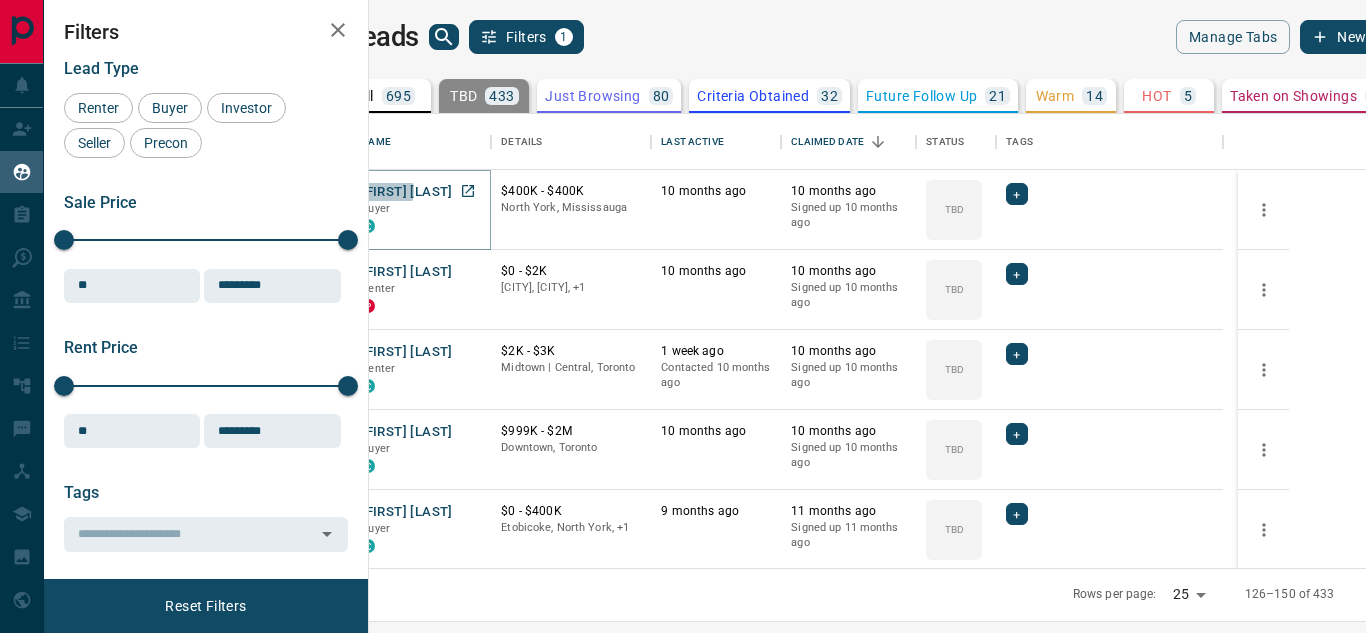 click on "[FIRST] [LAST]" at bounding box center [406, 192] 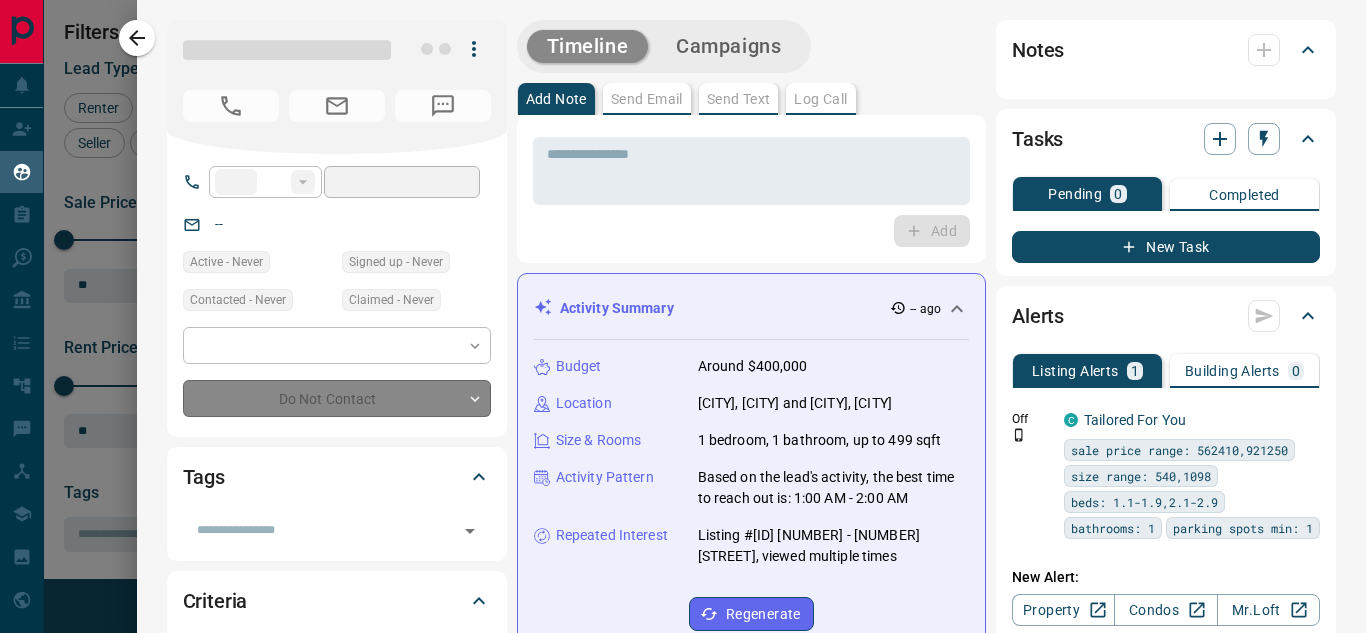 type on "**" 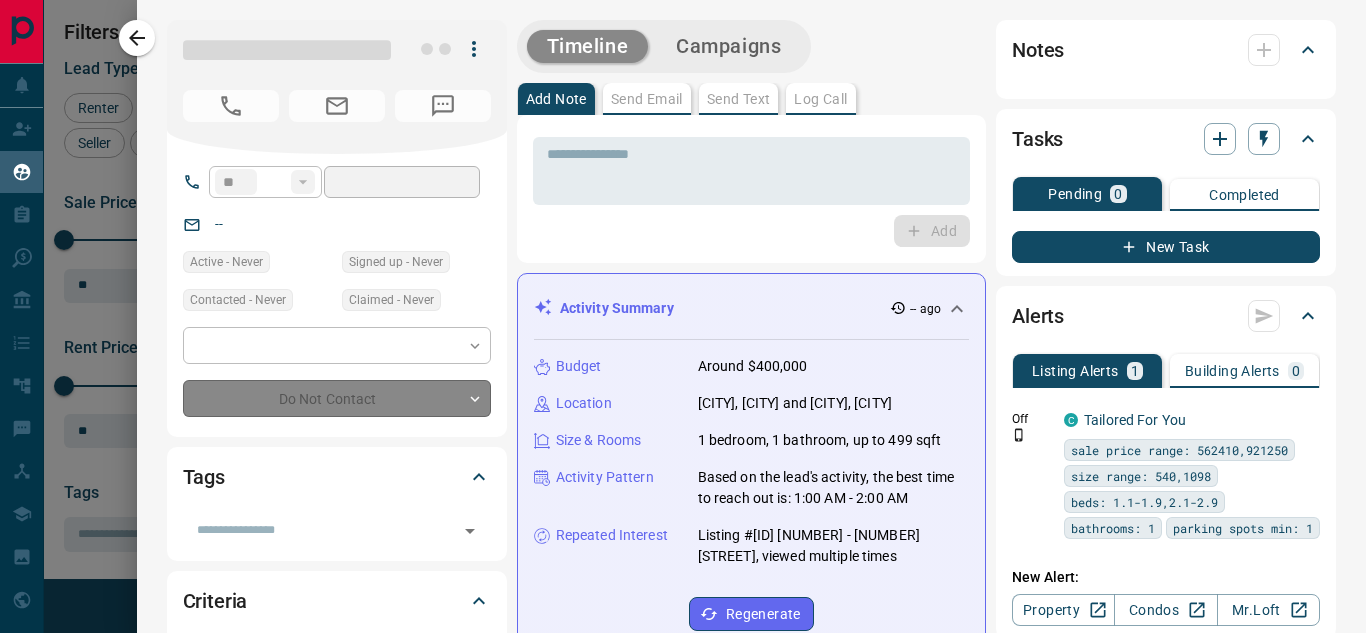 type on "**********" 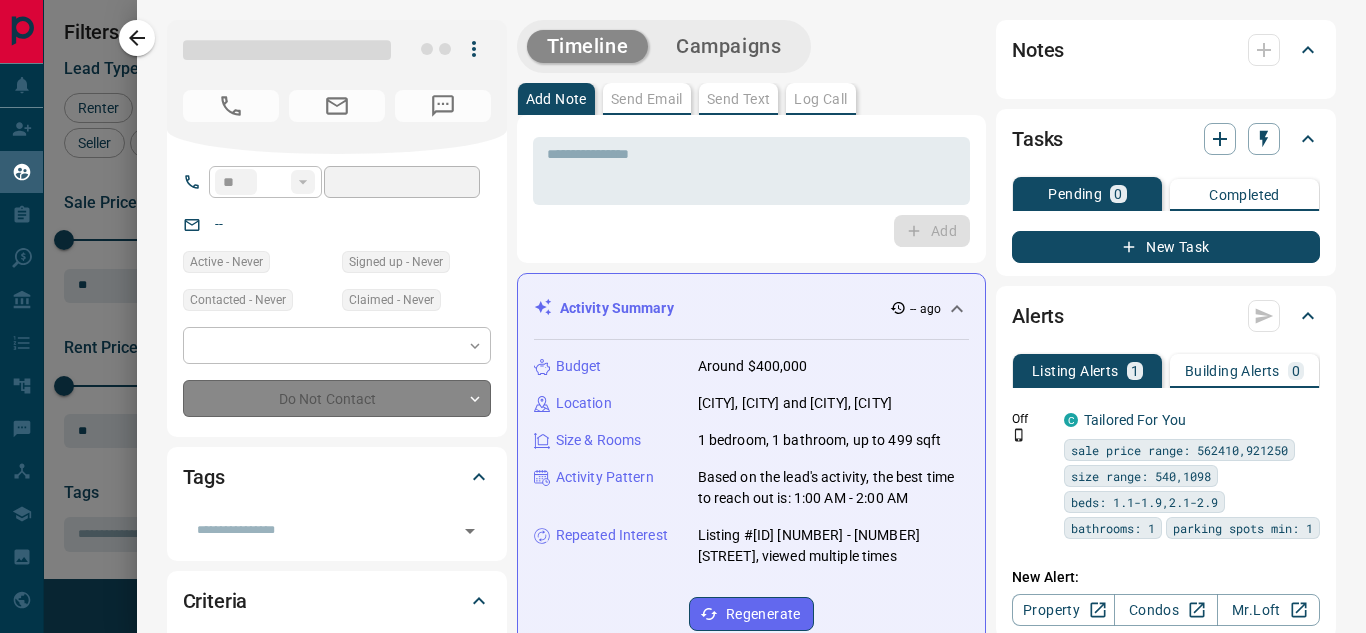 type on "**" 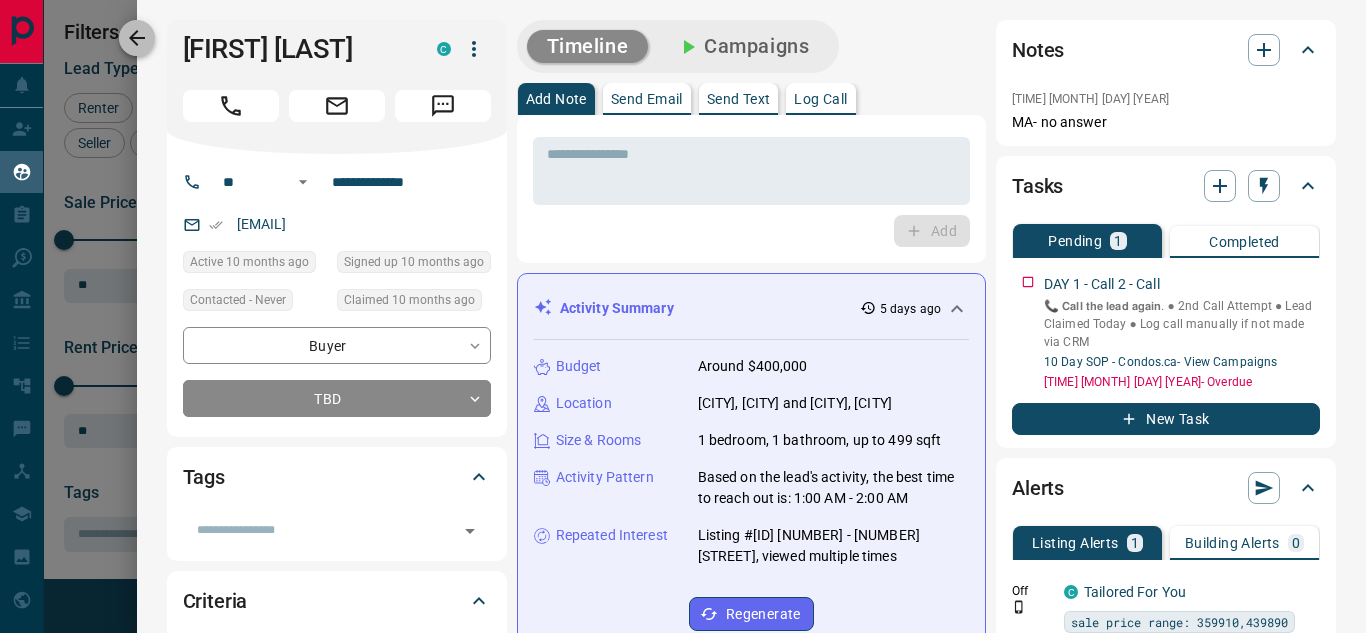click 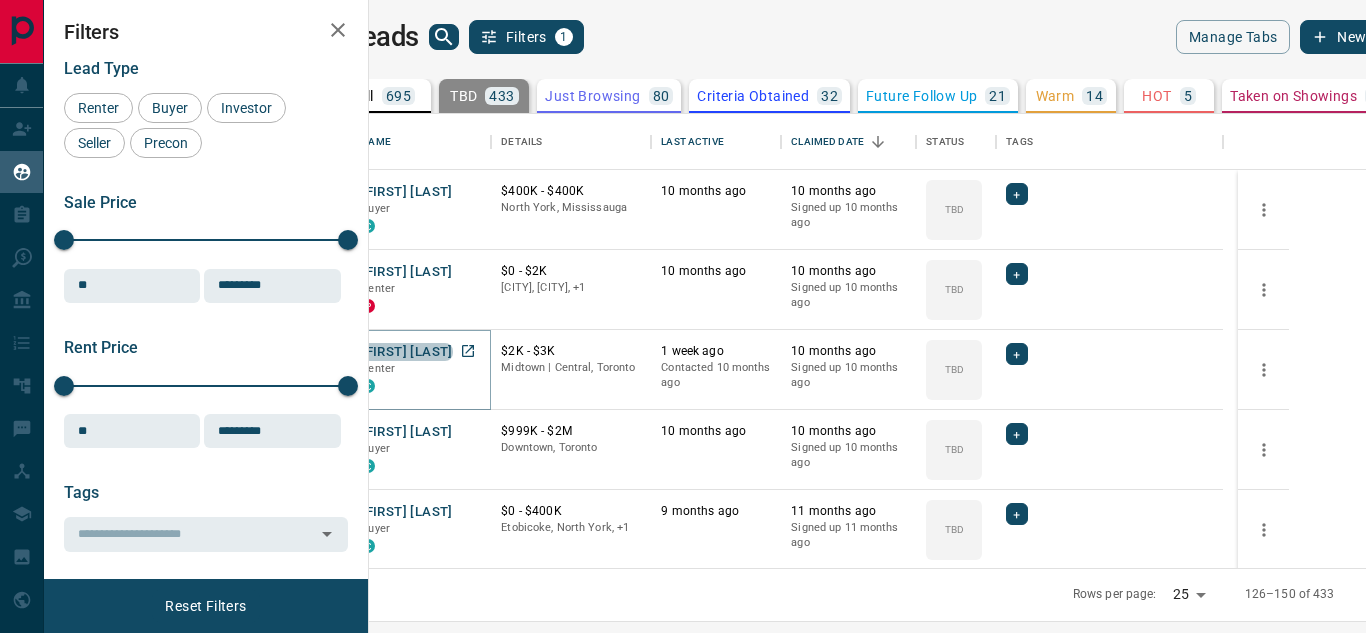 click on "[FIRST] [LAST]" at bounding box center (406, 352) 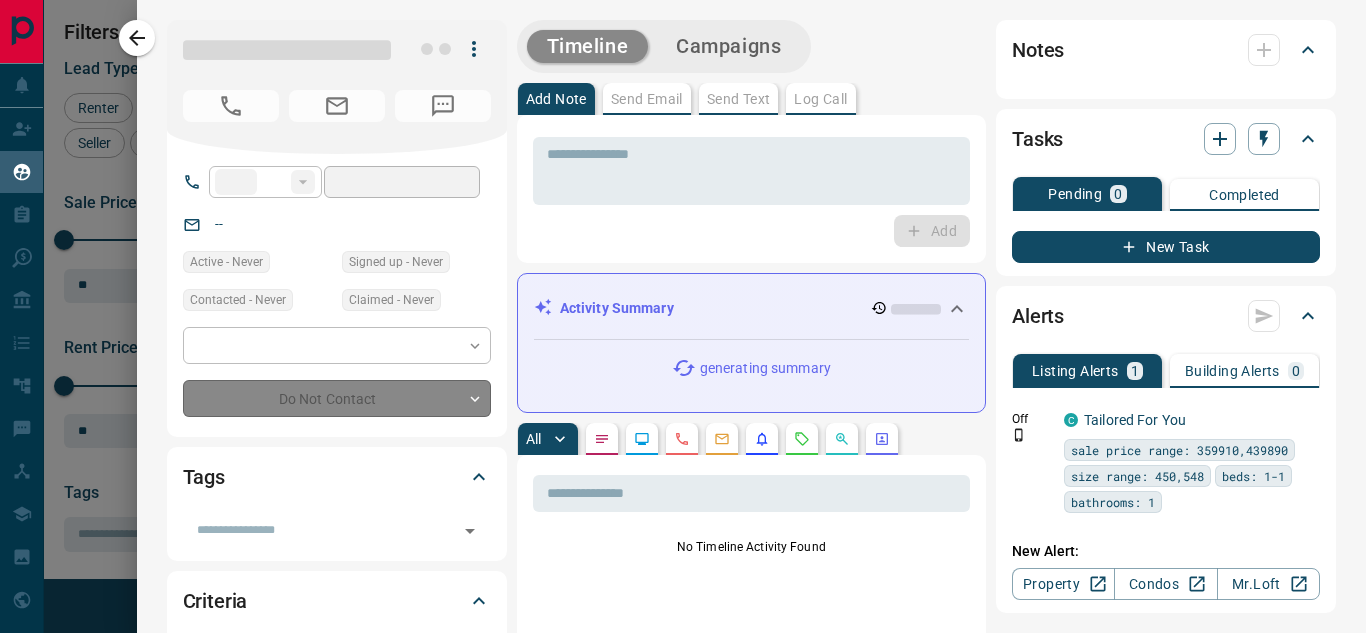 type on "**" 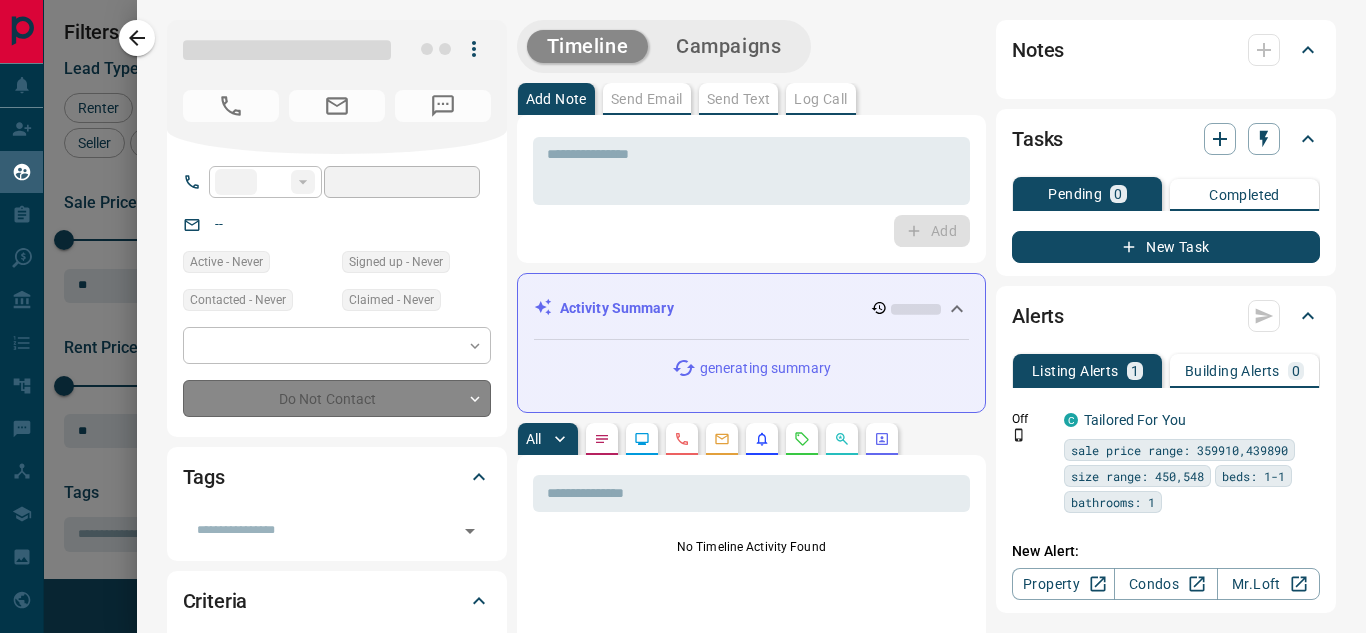 type on "**********" 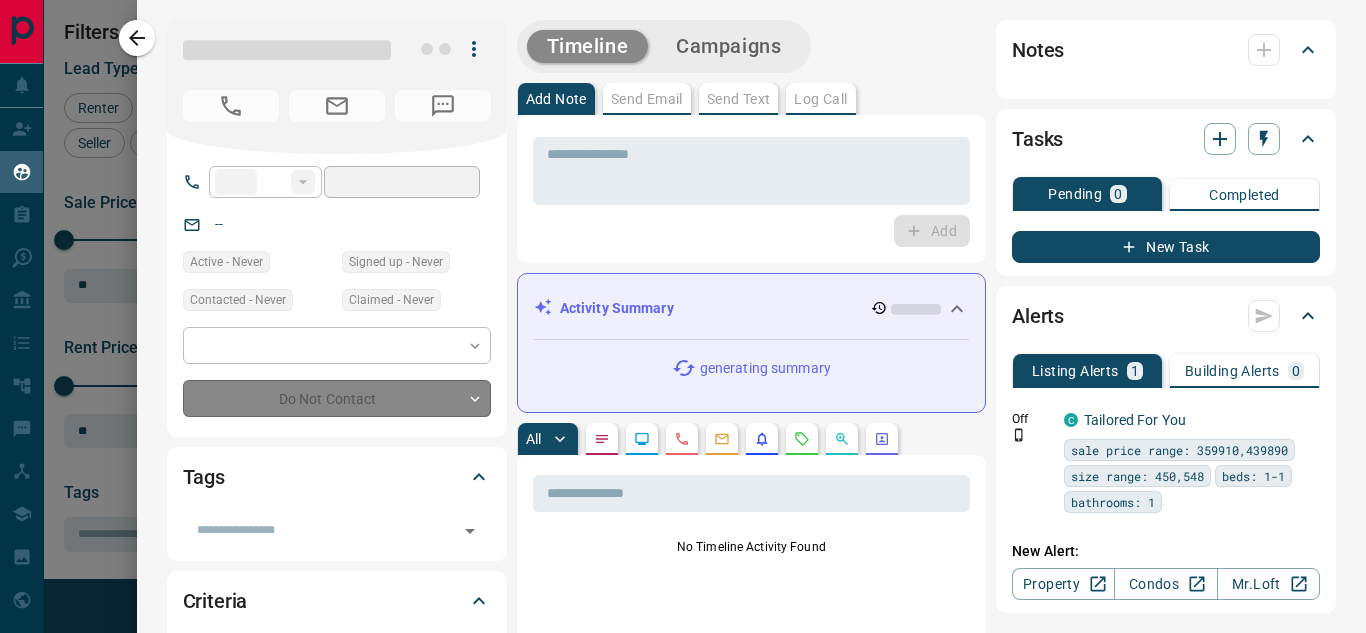 type on "**********" 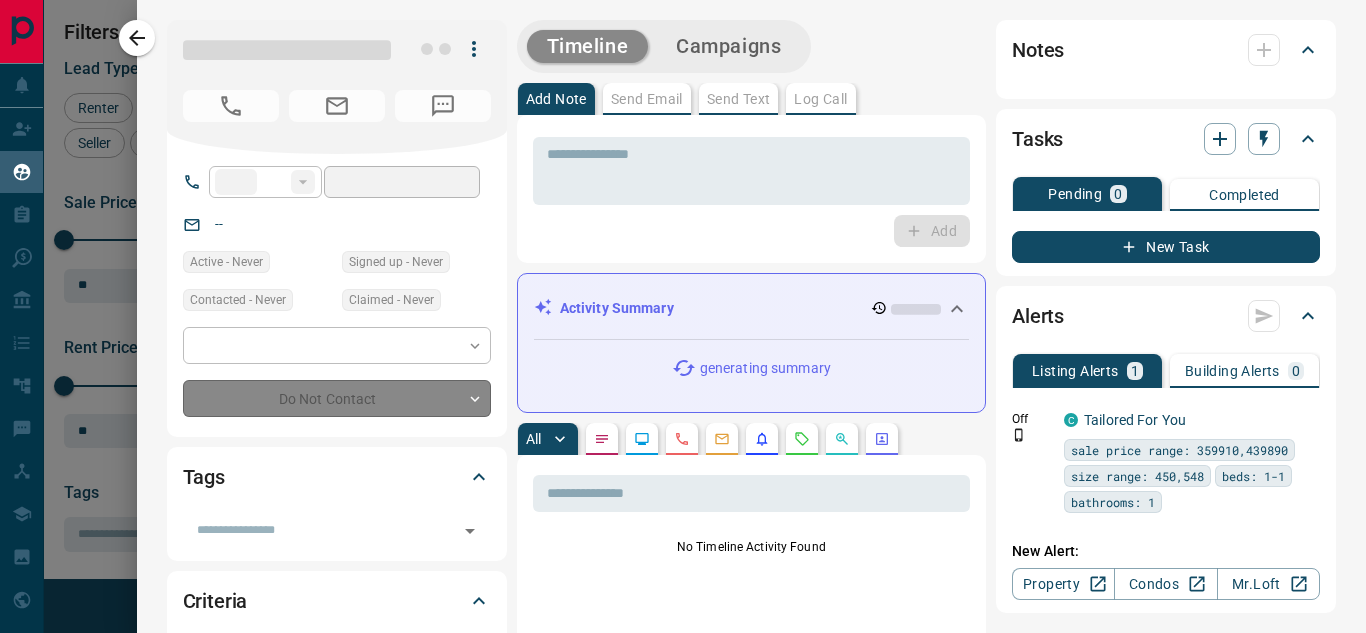 type on "**" 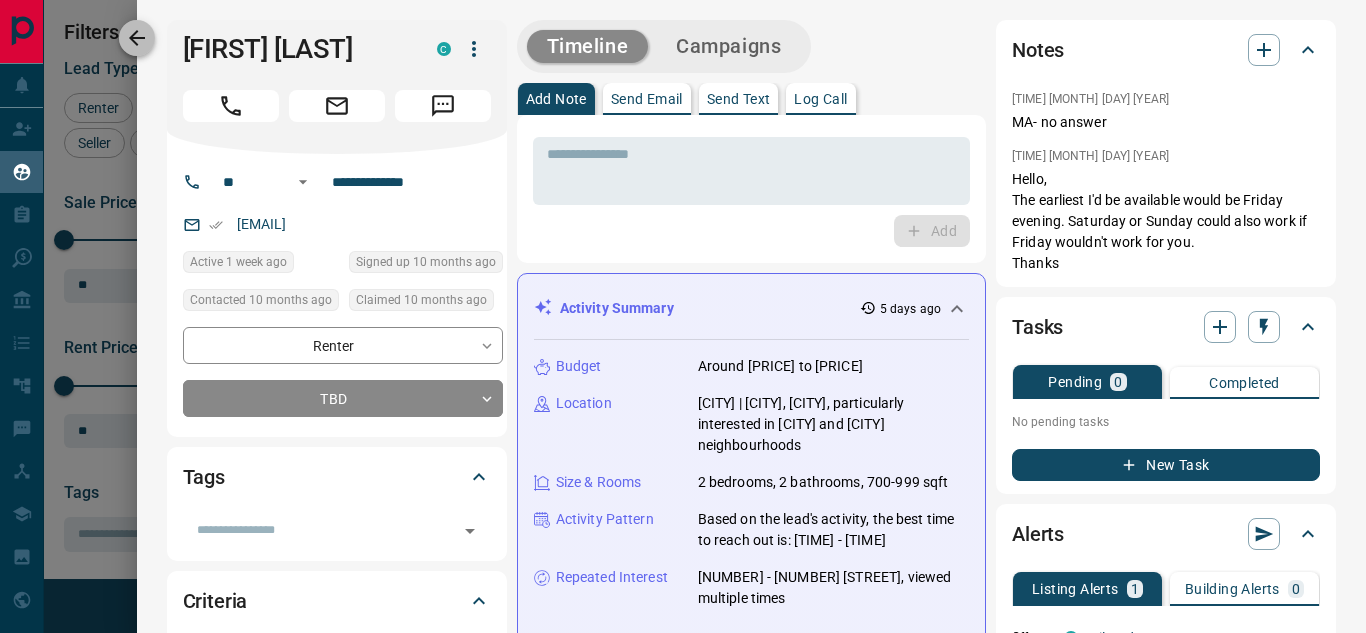 click 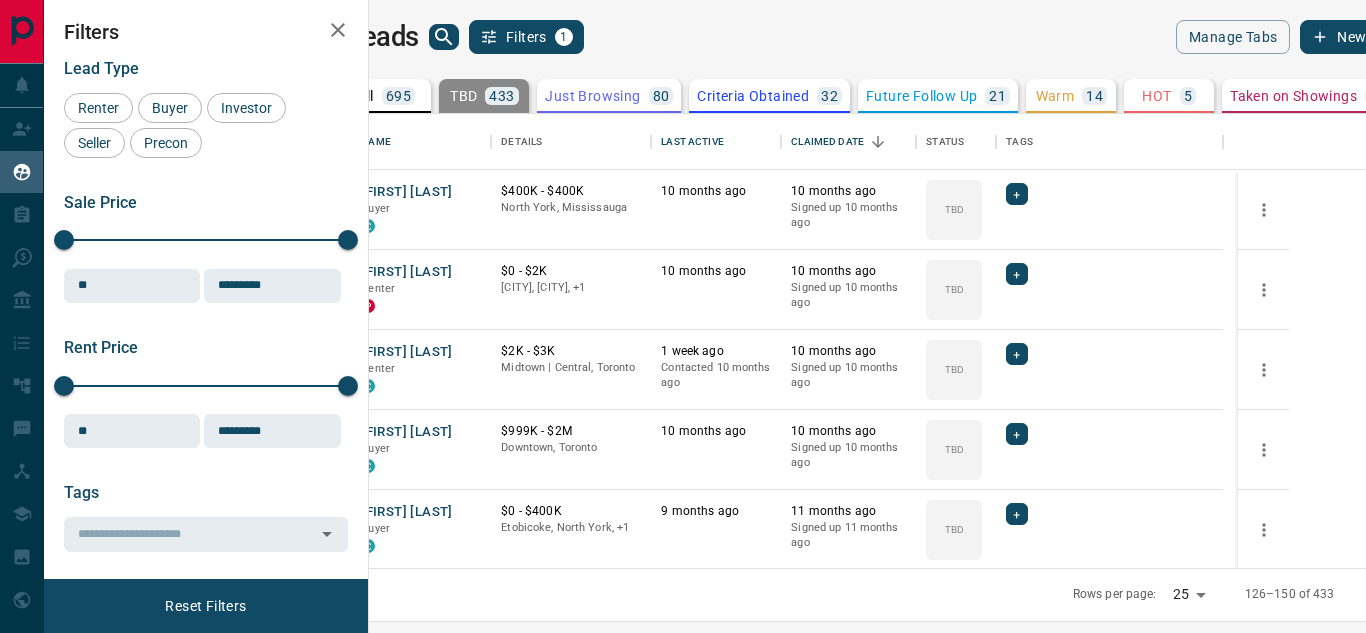 click 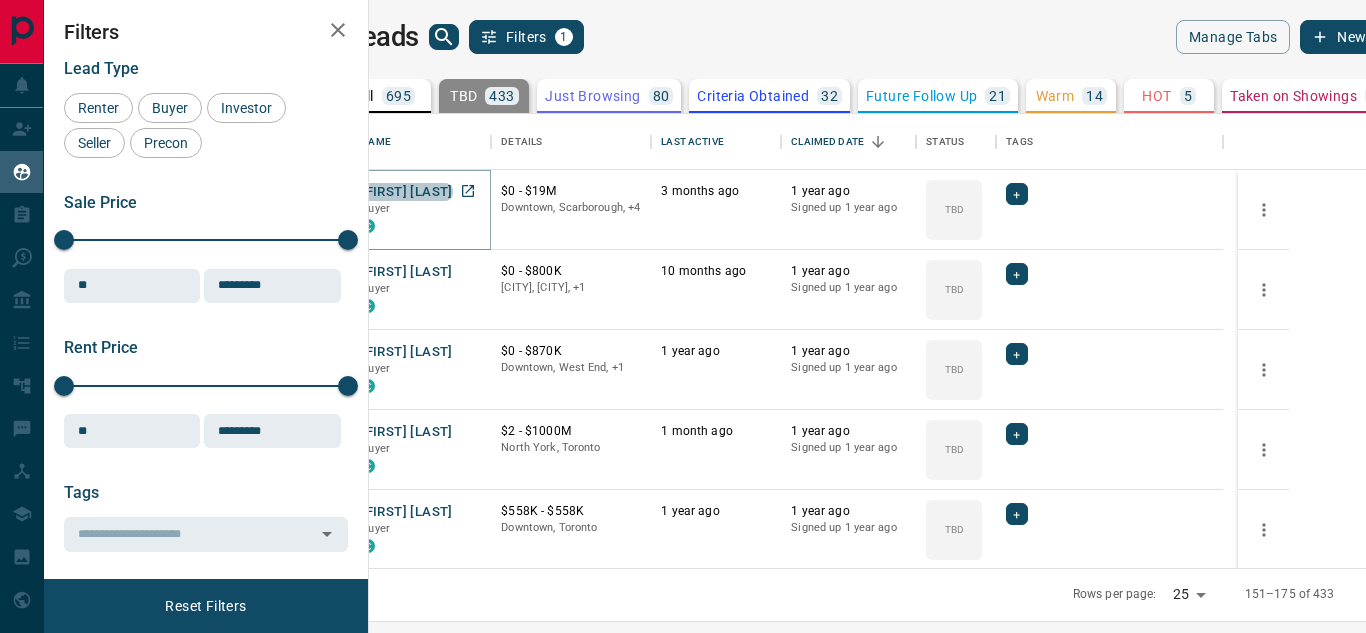 click on "[FIRST] [LAST]" at bounding box center (406, 192) 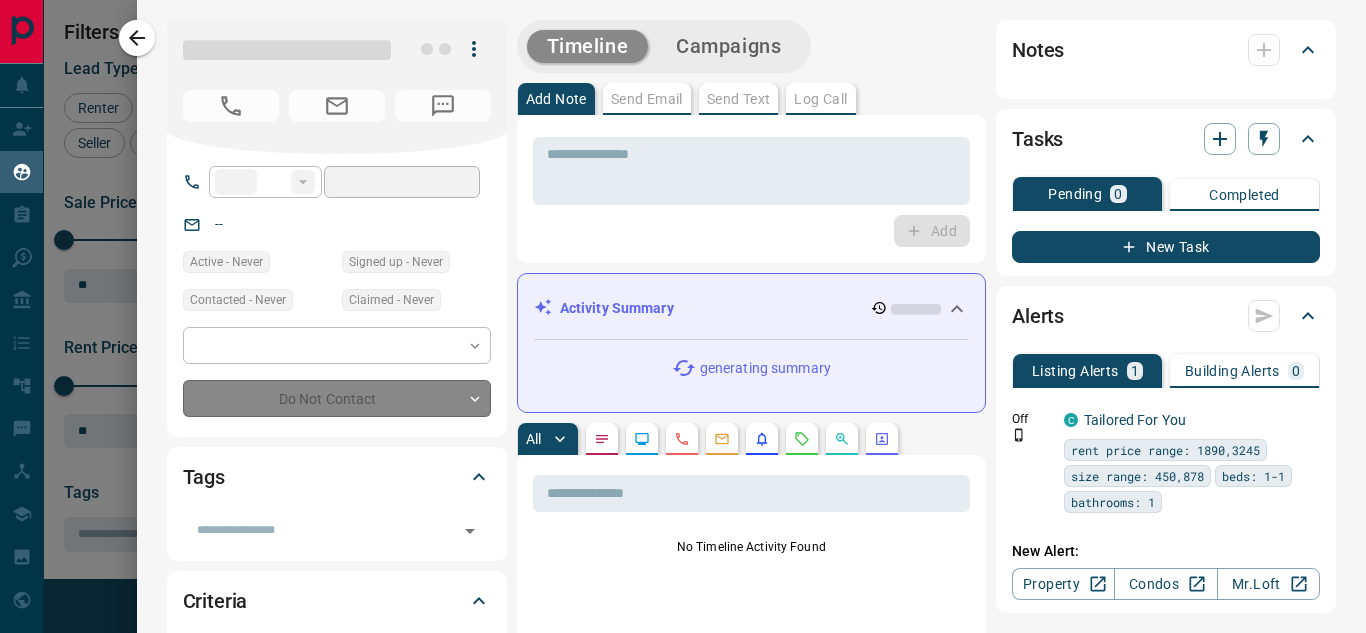 type on "**" 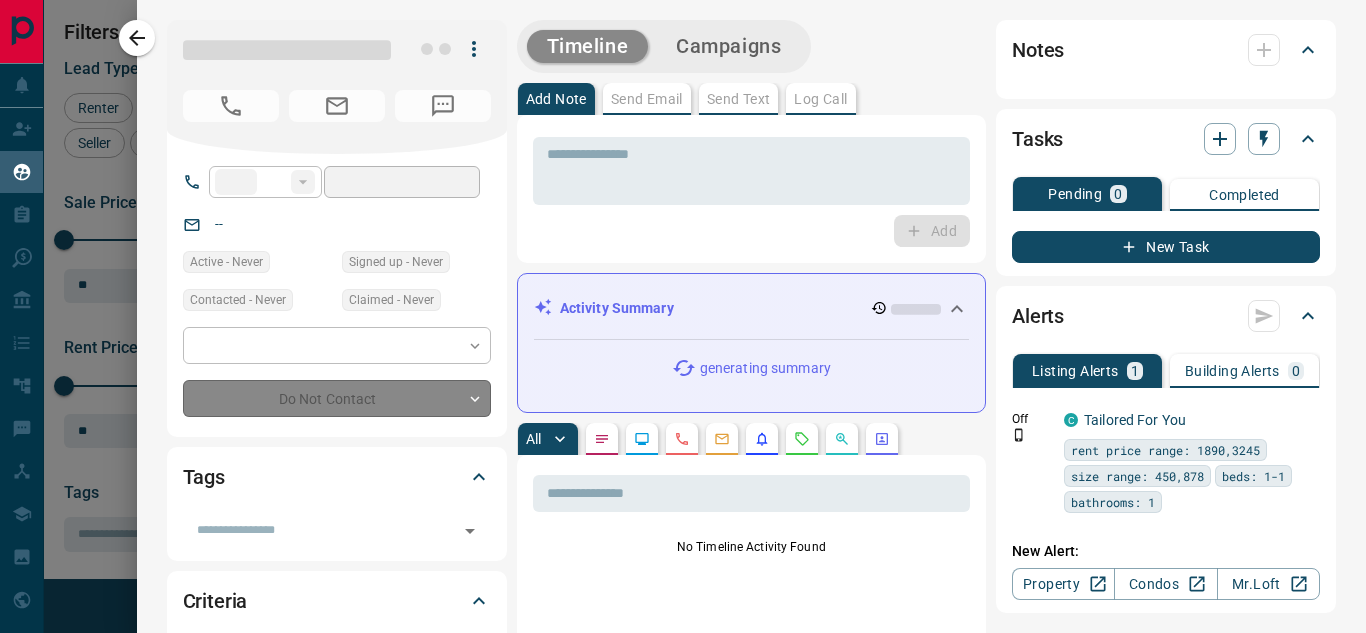 type on "**********" 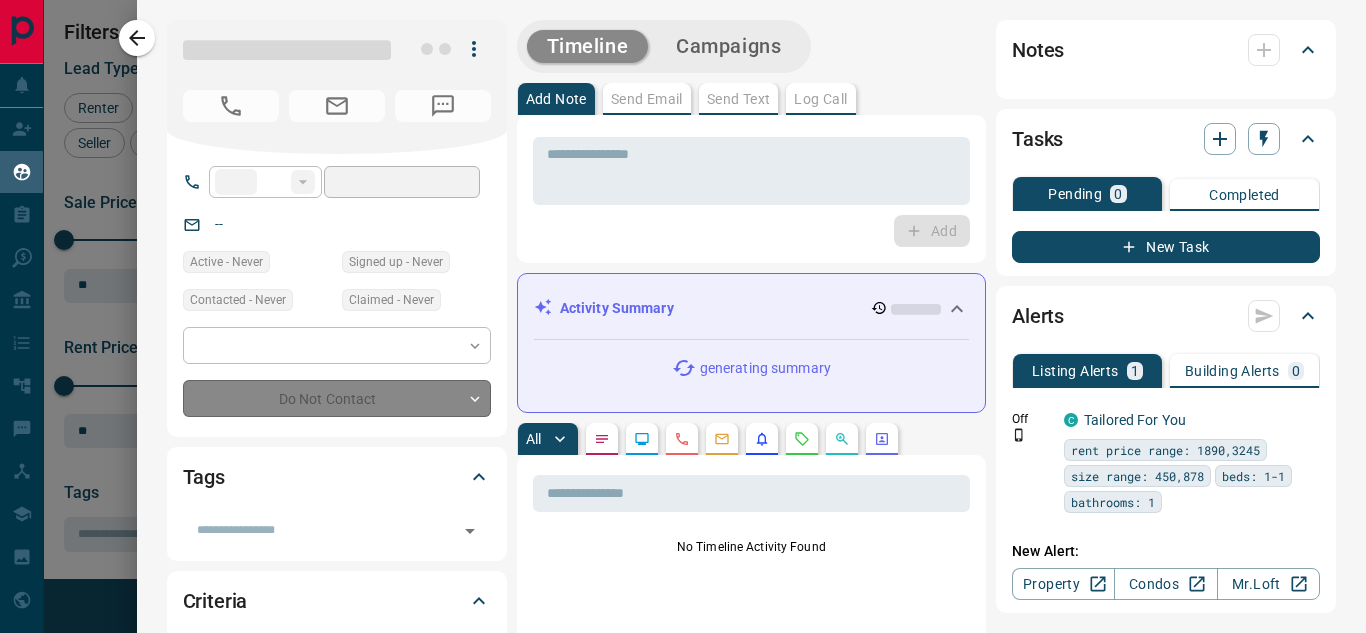 type on "**" 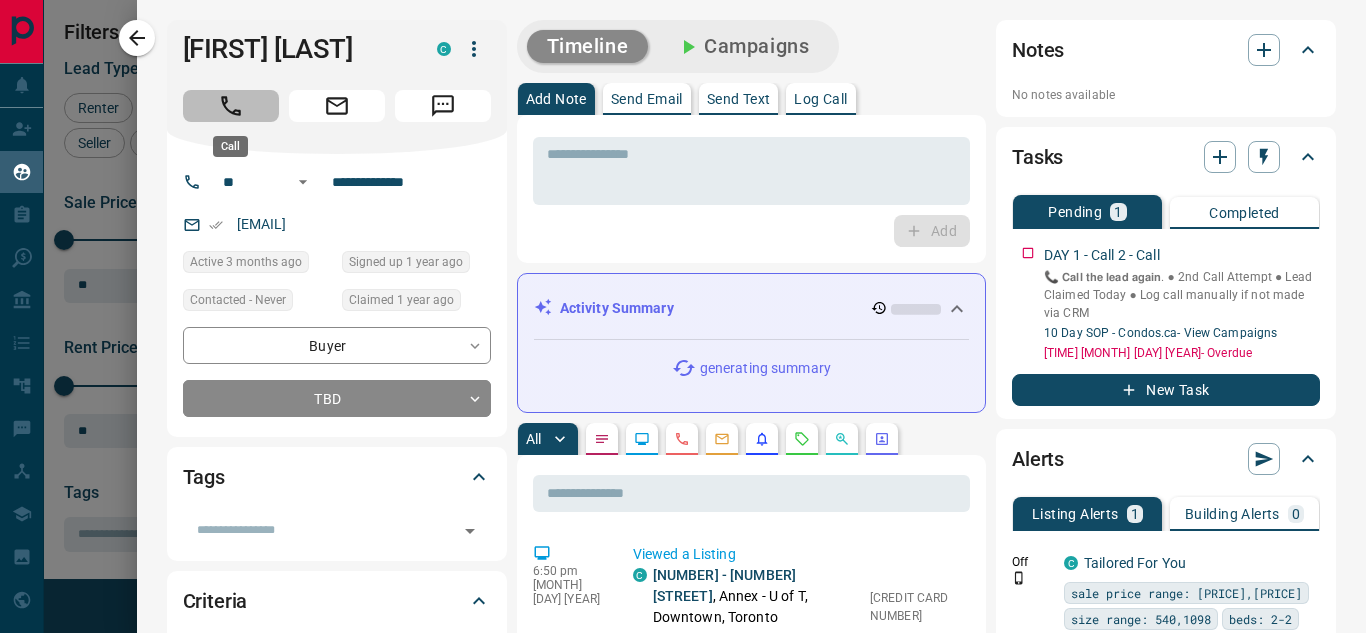 click at bounding box center [231, 106] 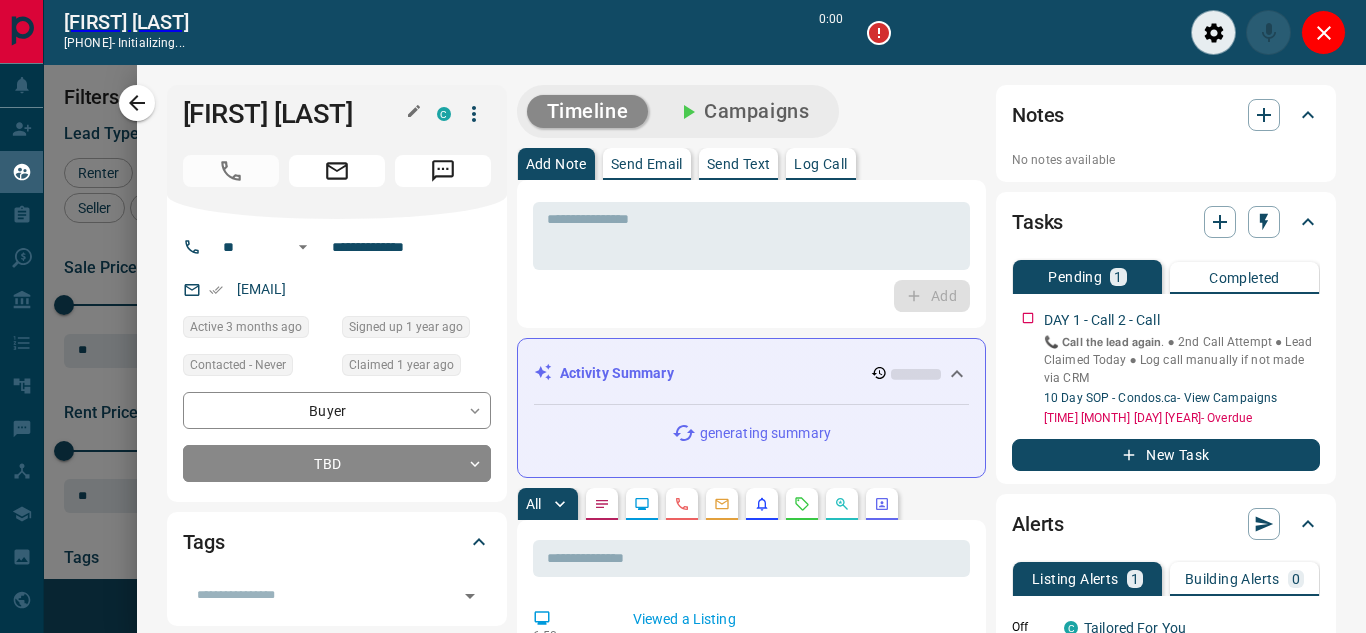 scroll, scrollTop: 377, scrollLeft: 973, axis: both 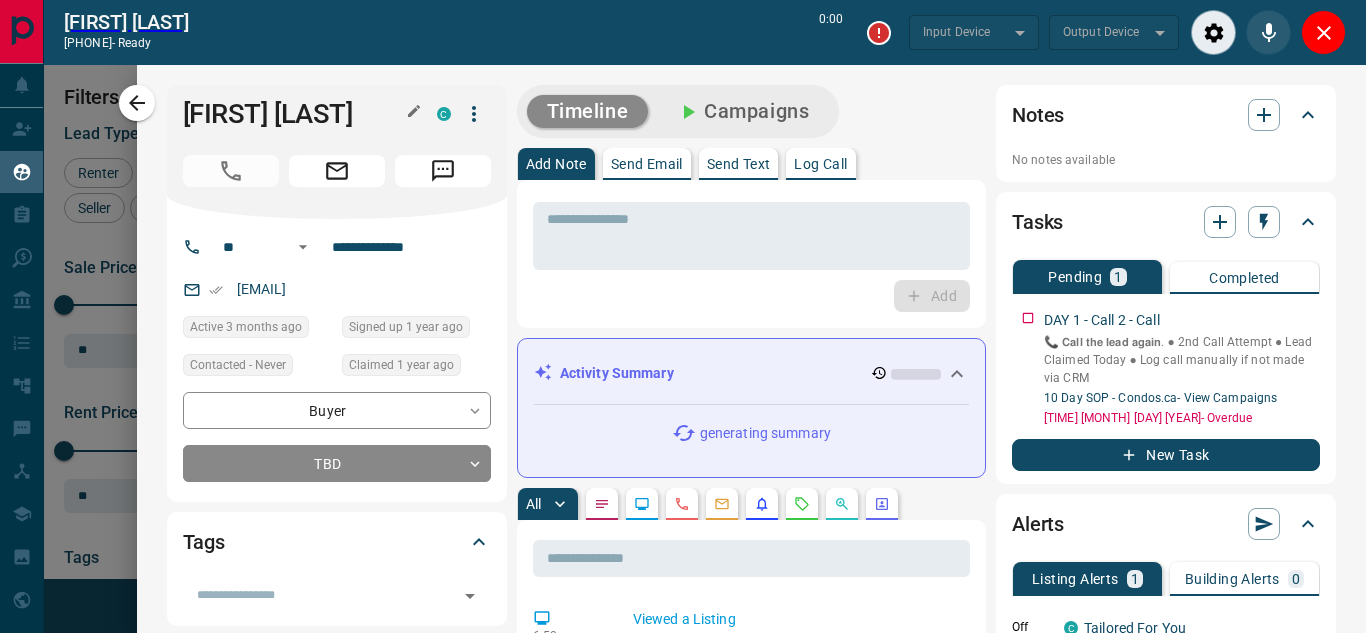 type on "*******" 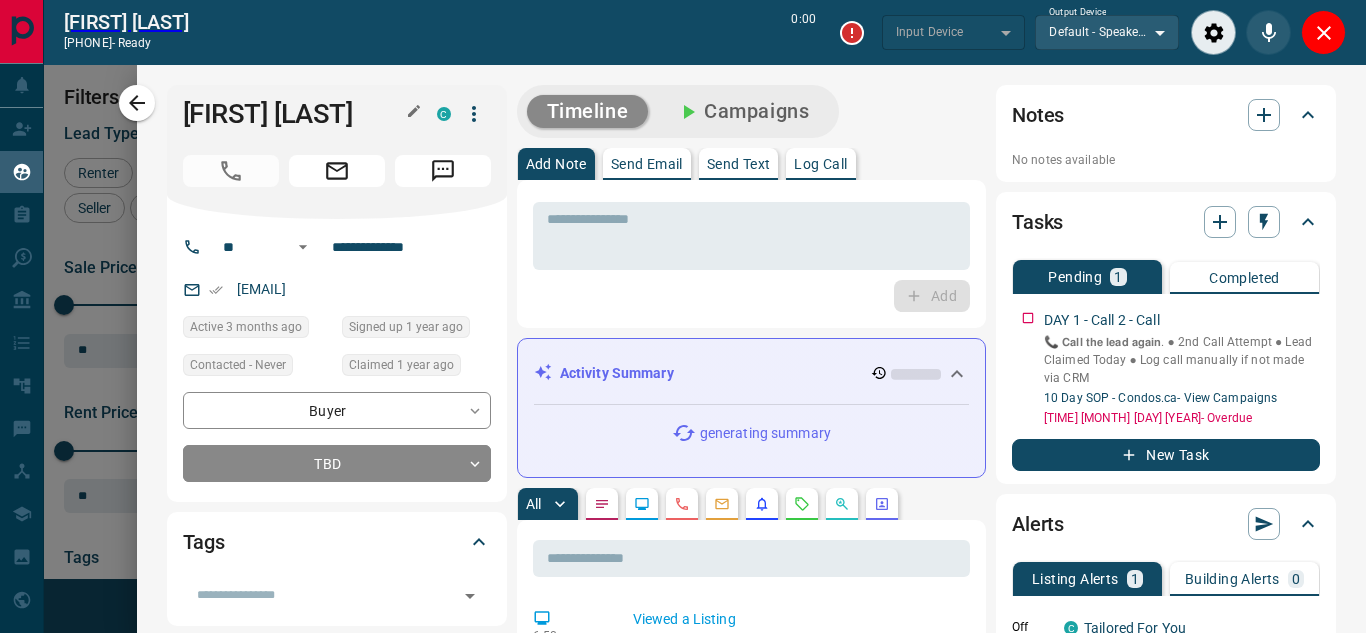 type on "*******" 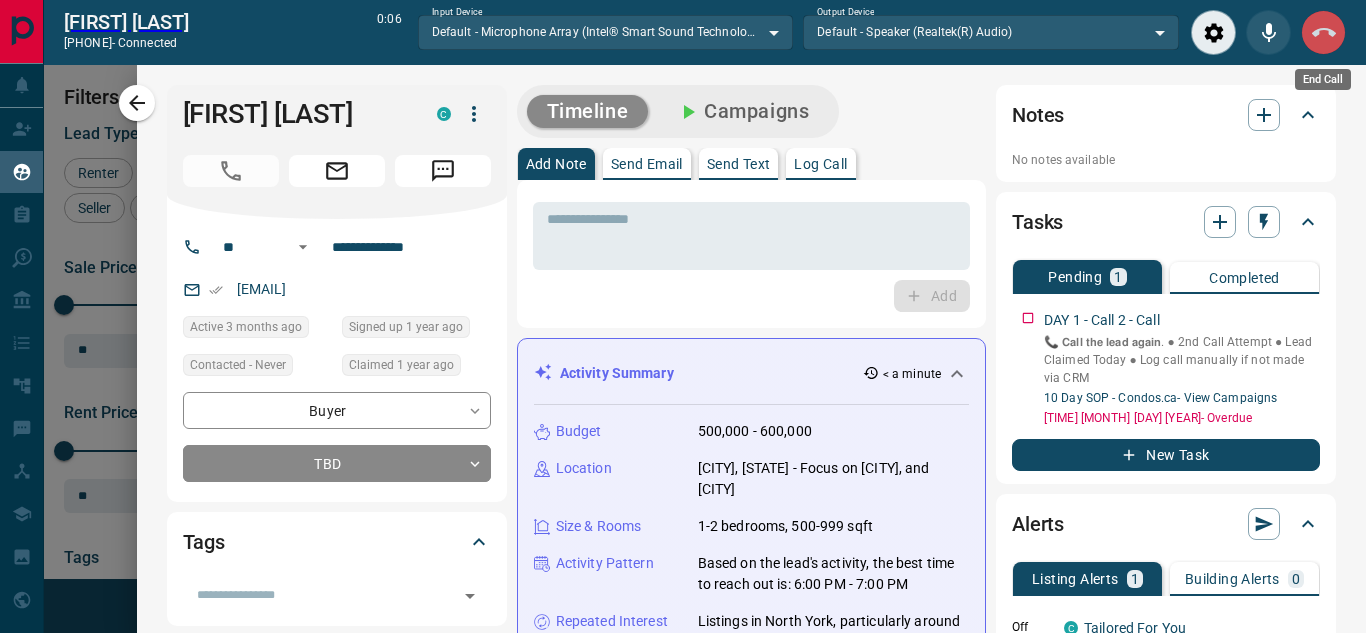 click 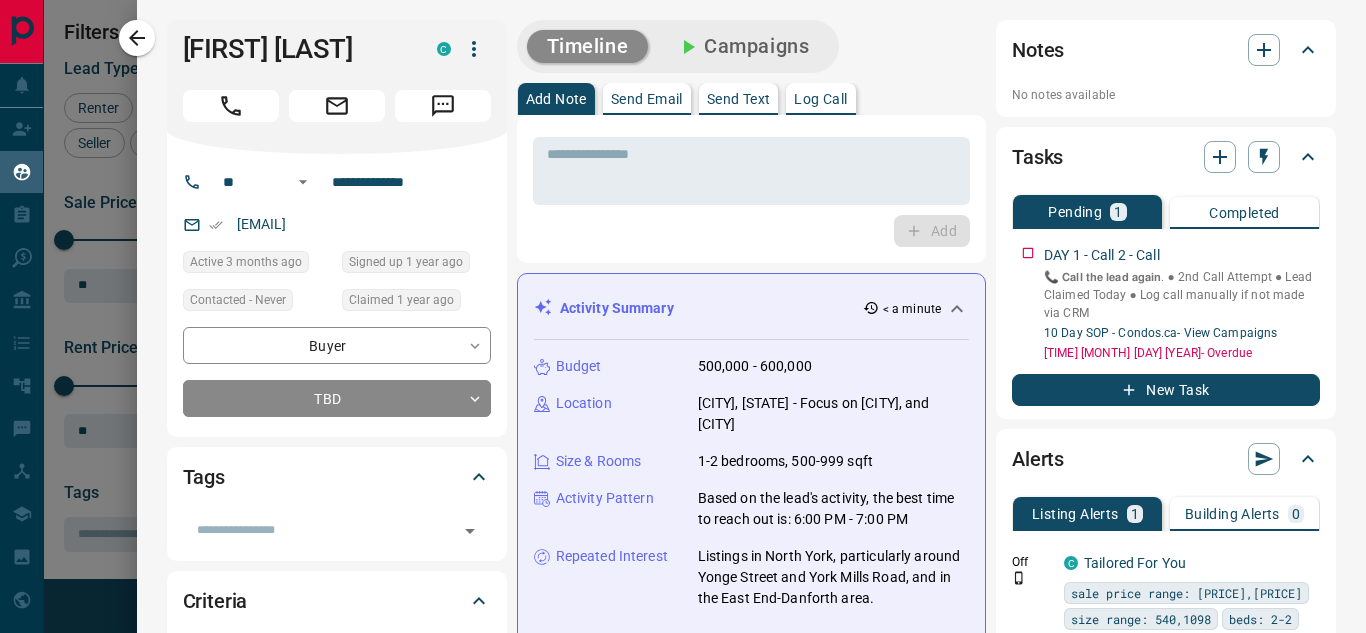 scroll, scrollTop: 16, scrollLeft: 16, axis: both 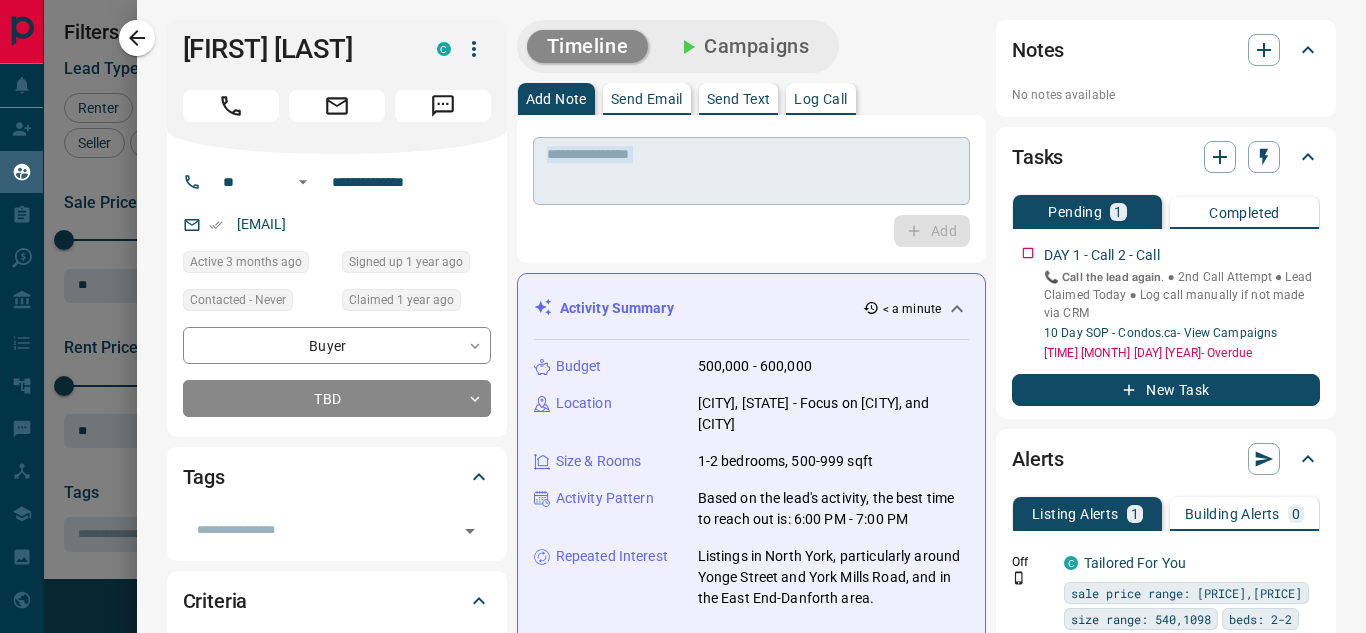 drag, startPoint x: 833, startPoint y: 235, endPoint x: 851, endPoint y: 165, distance: 72.277245 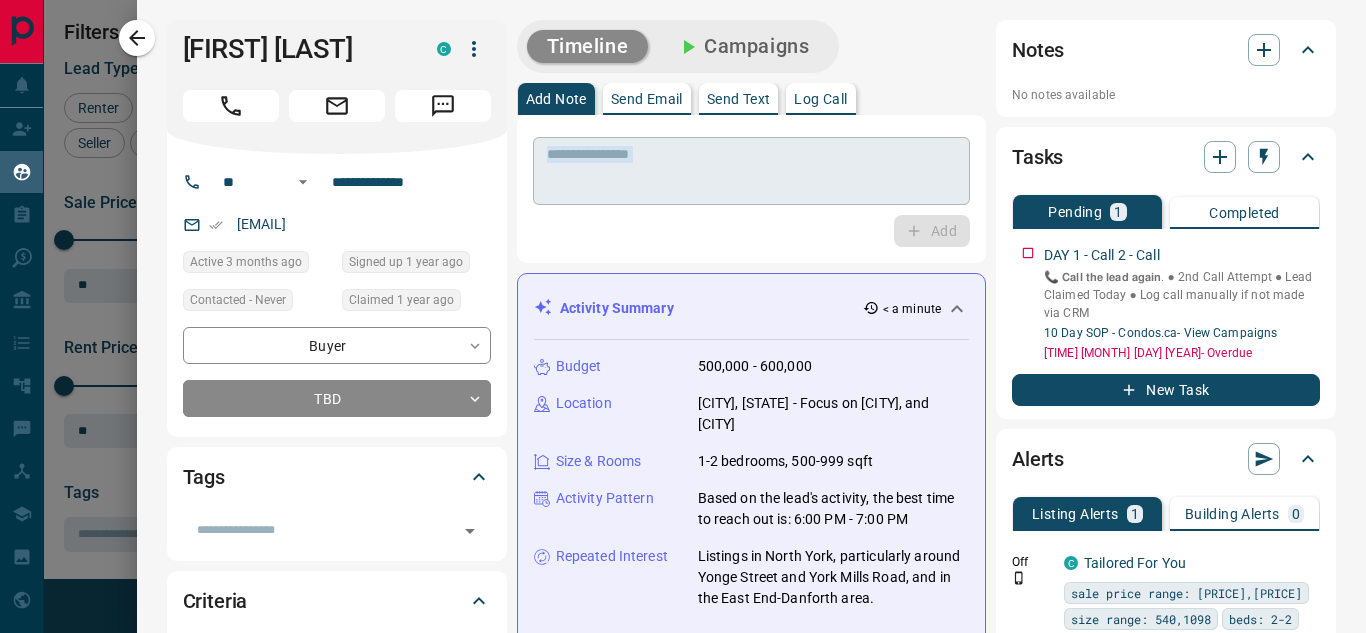 click on "* ​ Add" at bounding box center [751, 189] 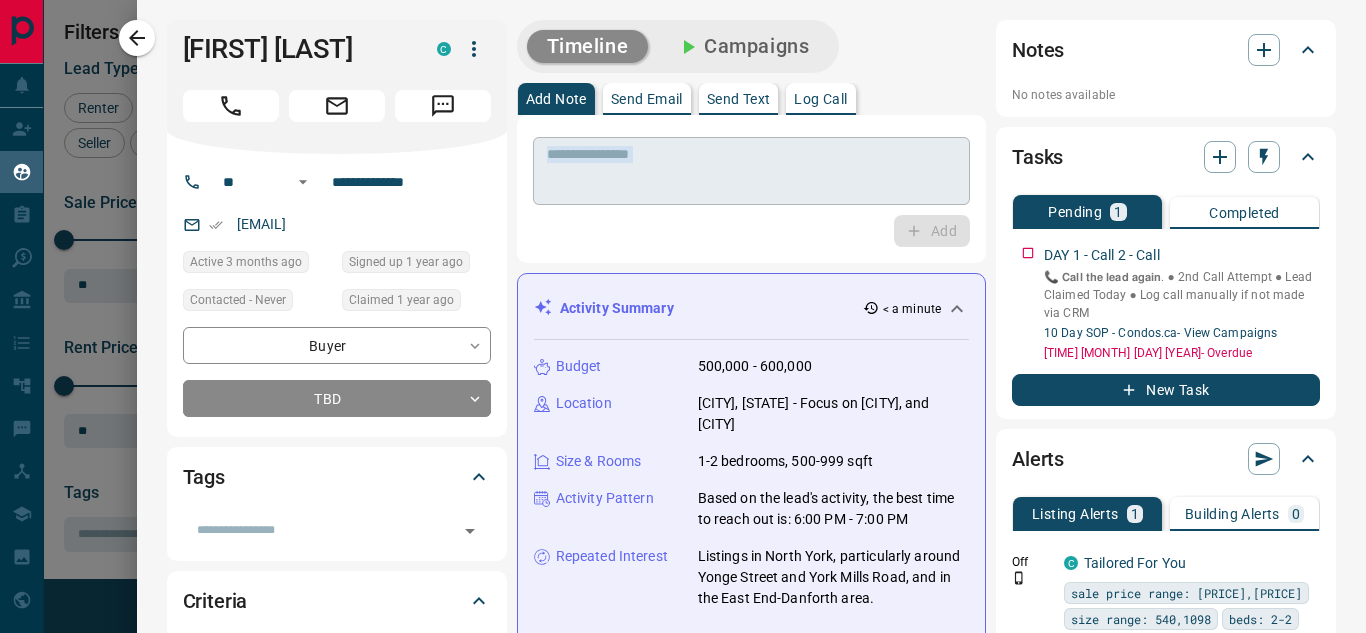 click at bounding box center [751, 171] 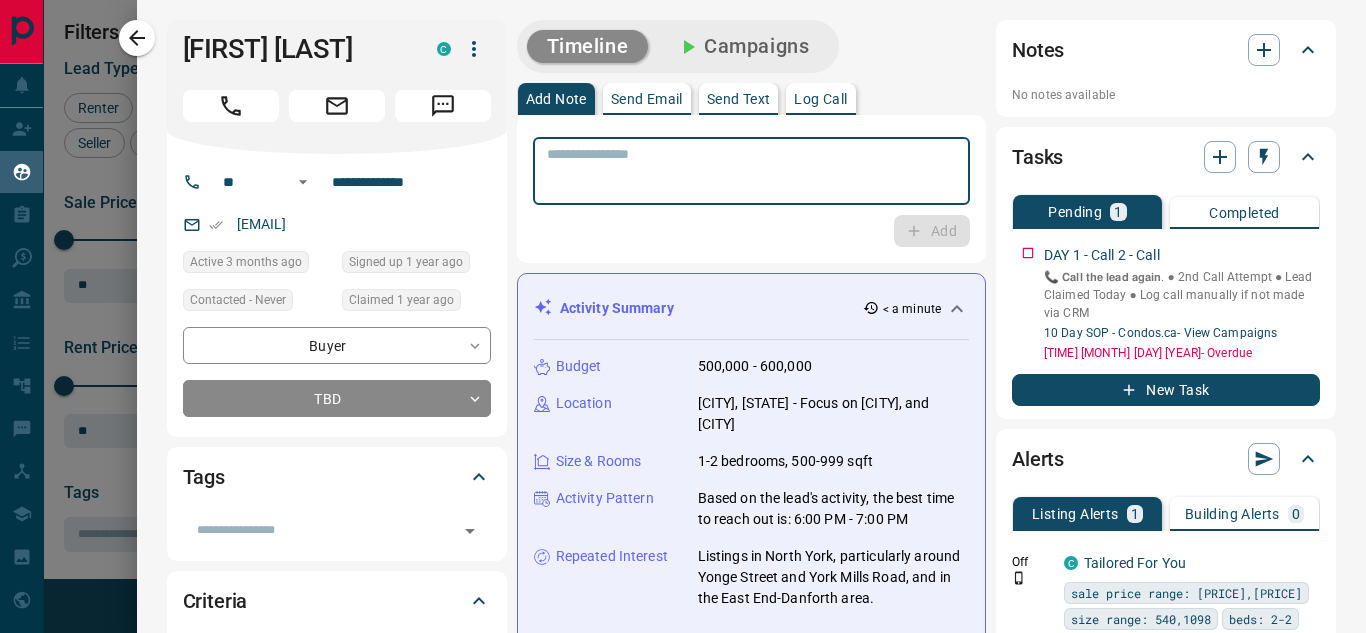 paste on "**********" 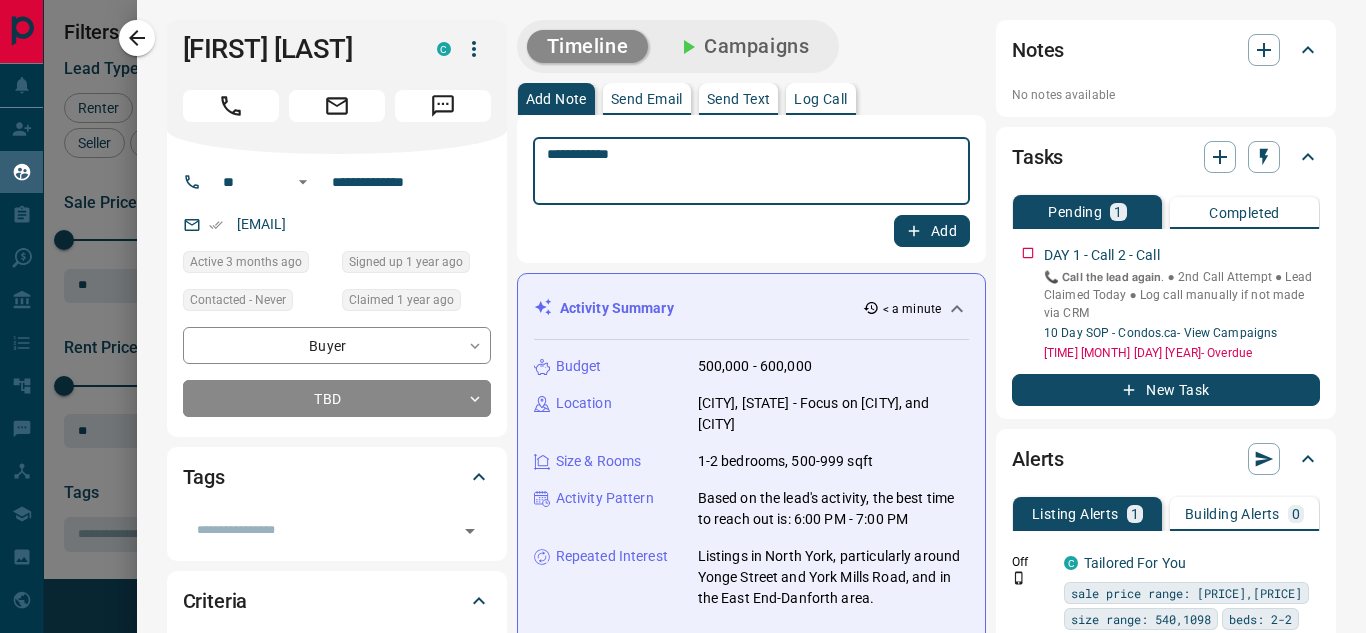 click on "Log Call" at bounding box center [820, 99] 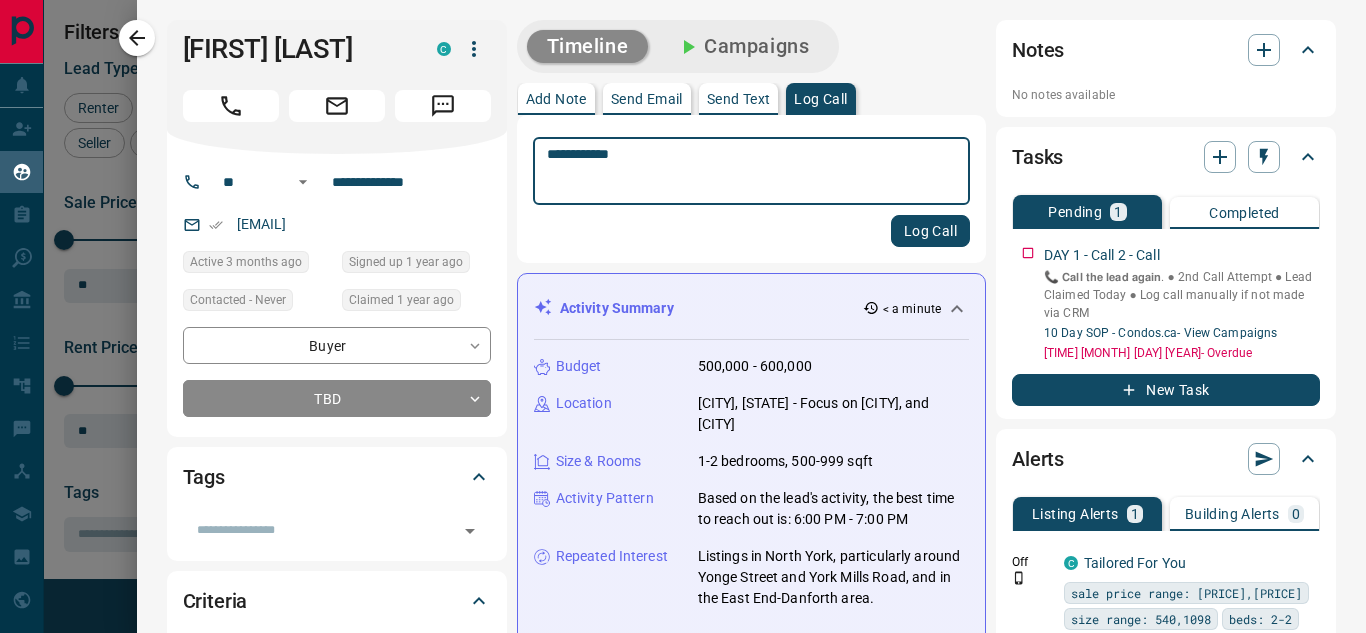 type on "**********" 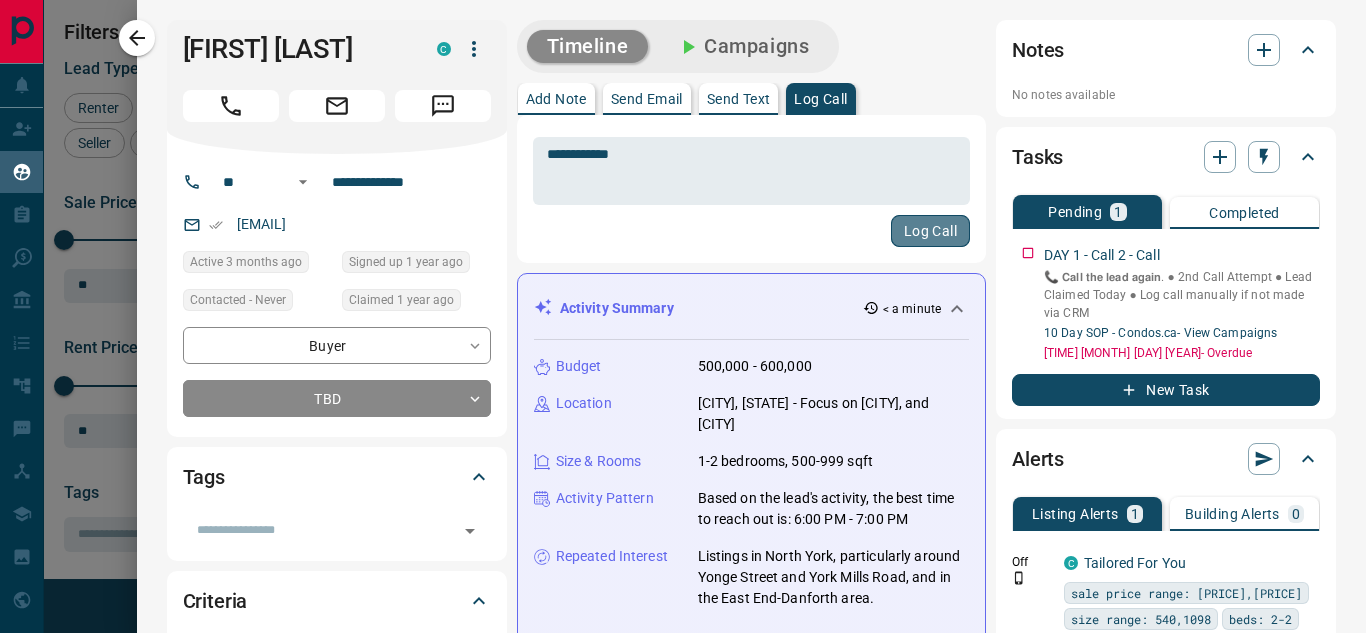 click on "Log Call" at bounding box center [930, 231] 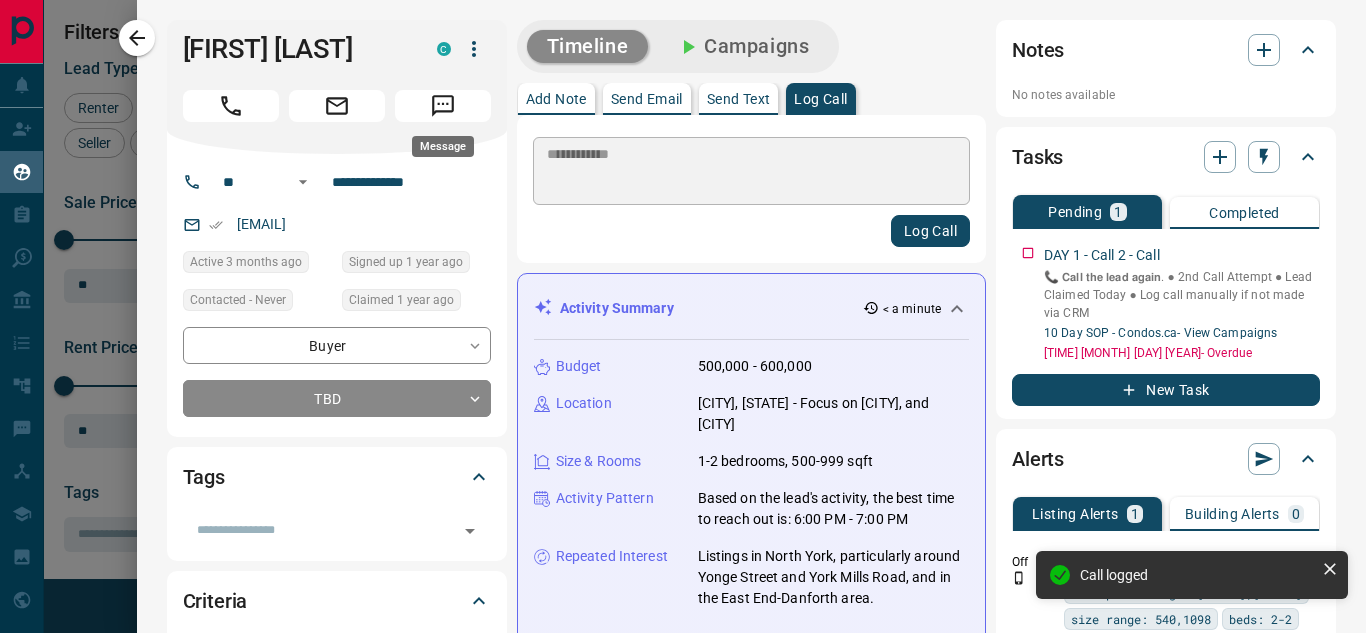 type 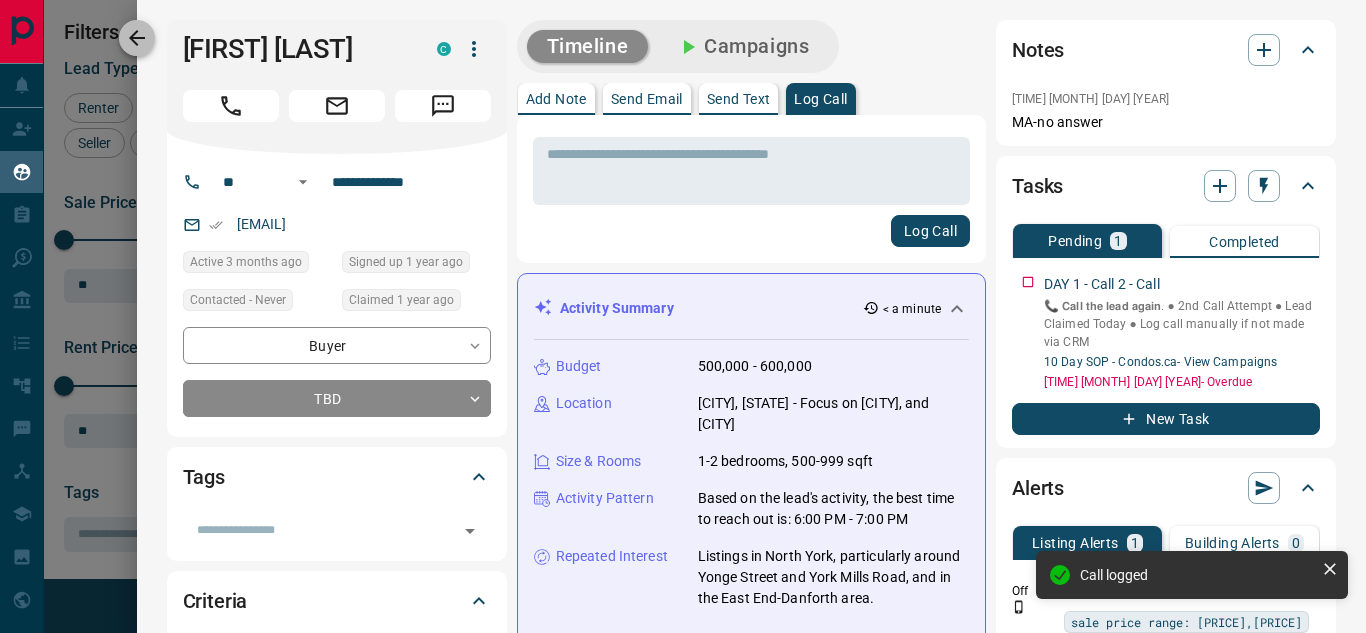 click 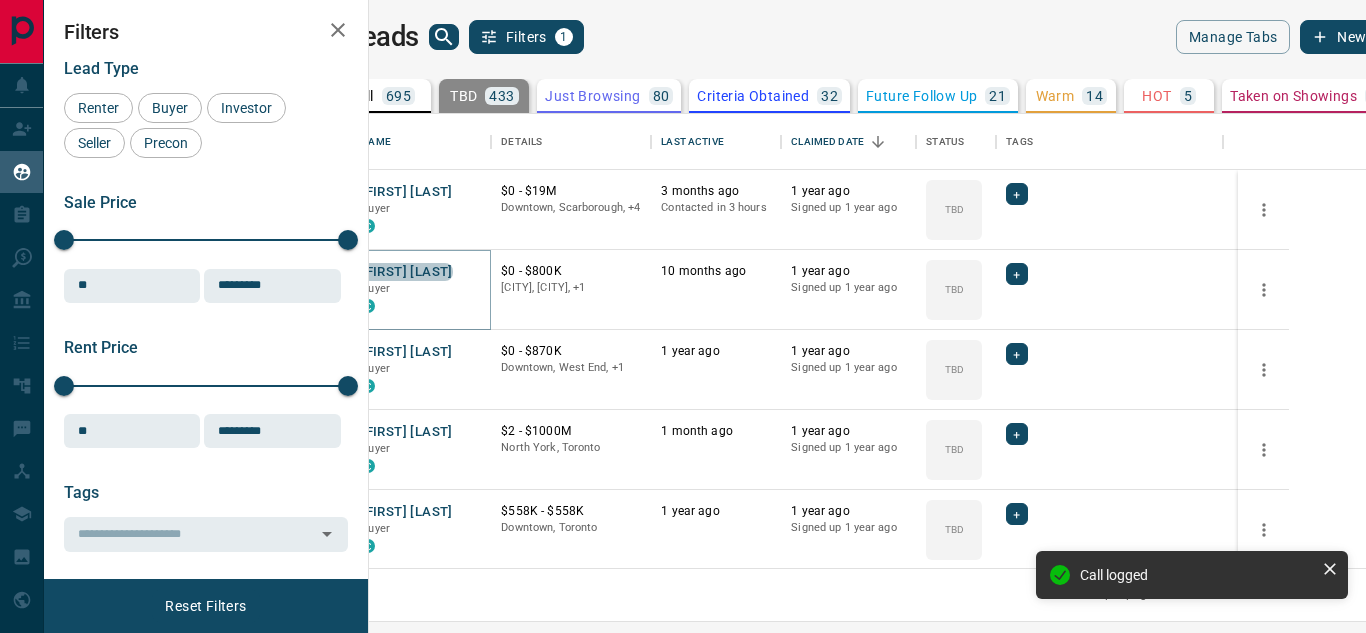 click on "[FIRST] [LAST]" at bounding box center [406, 272] 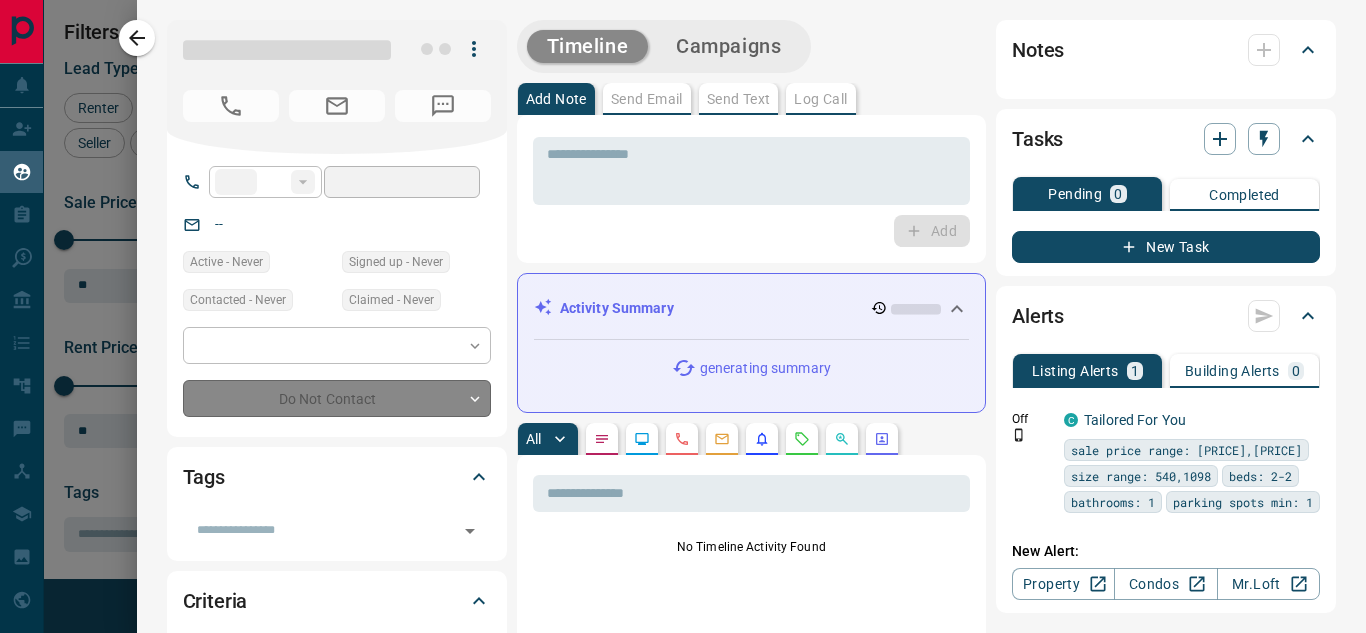type on "**" 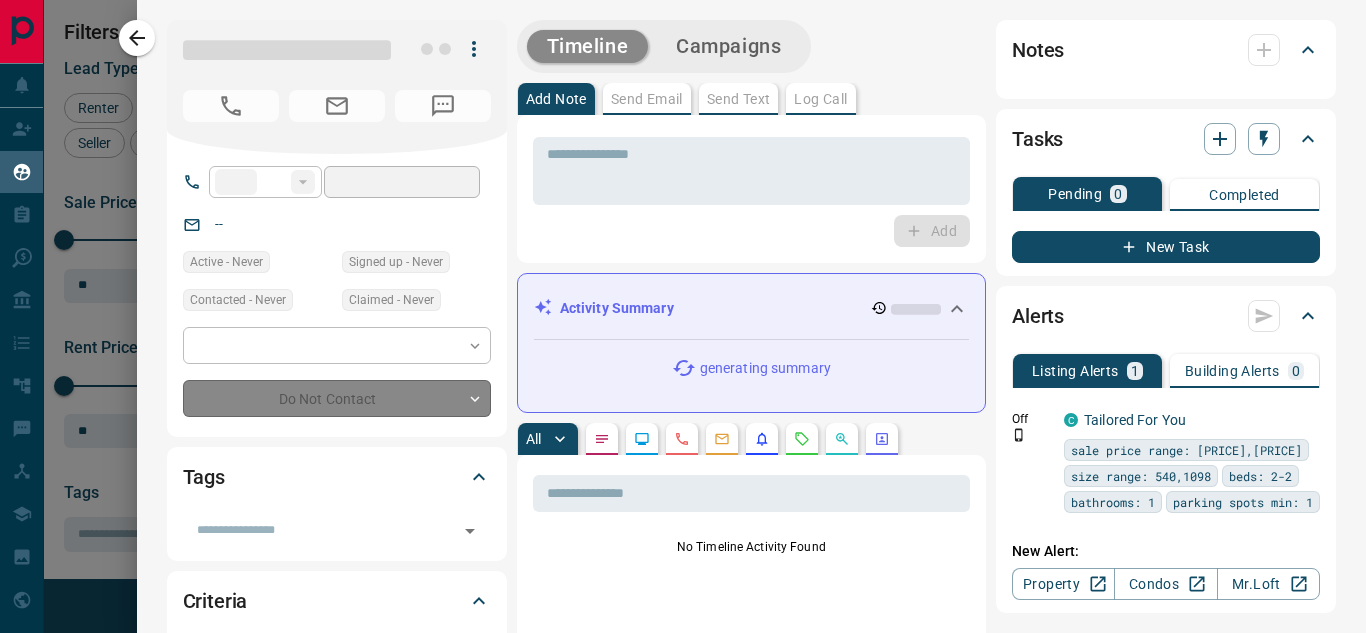 type on "**********" 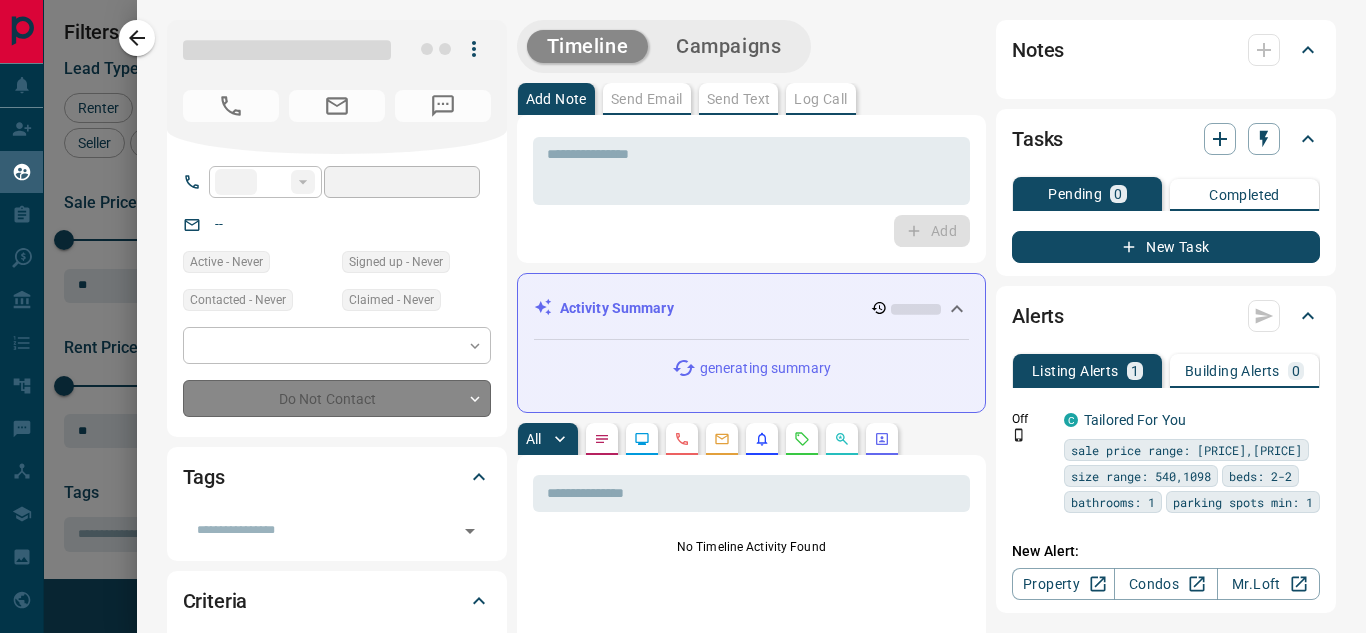 type on "**********" 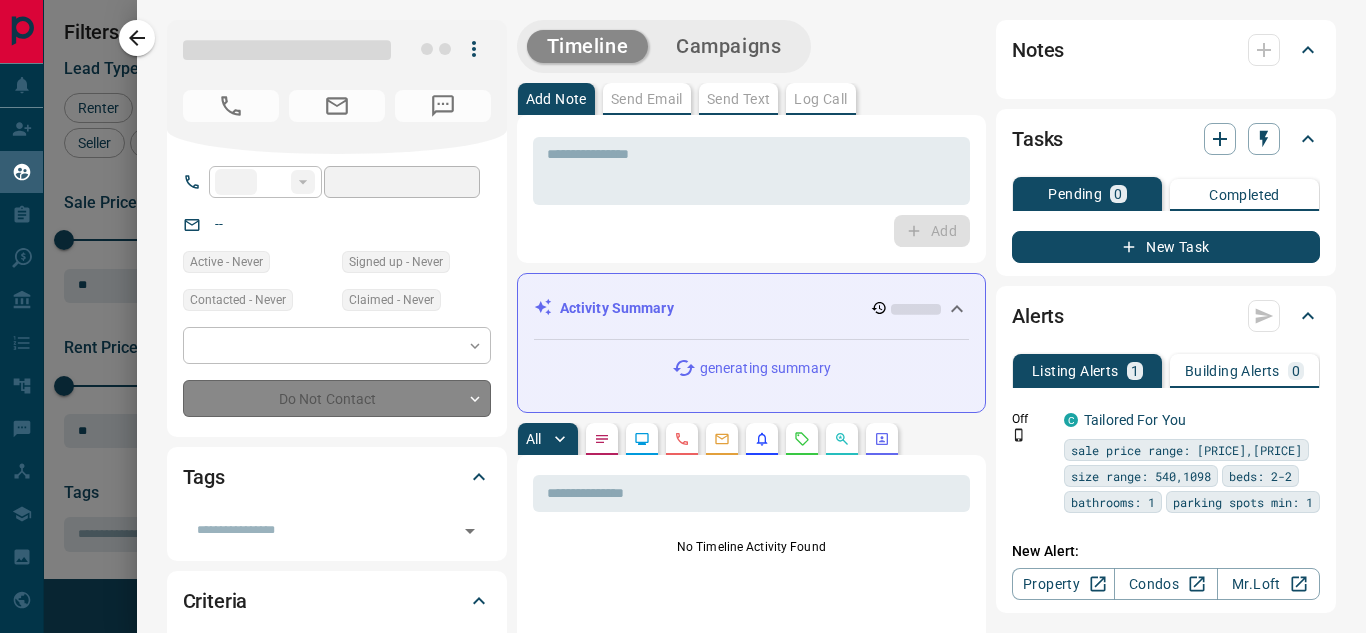 type on "**" 